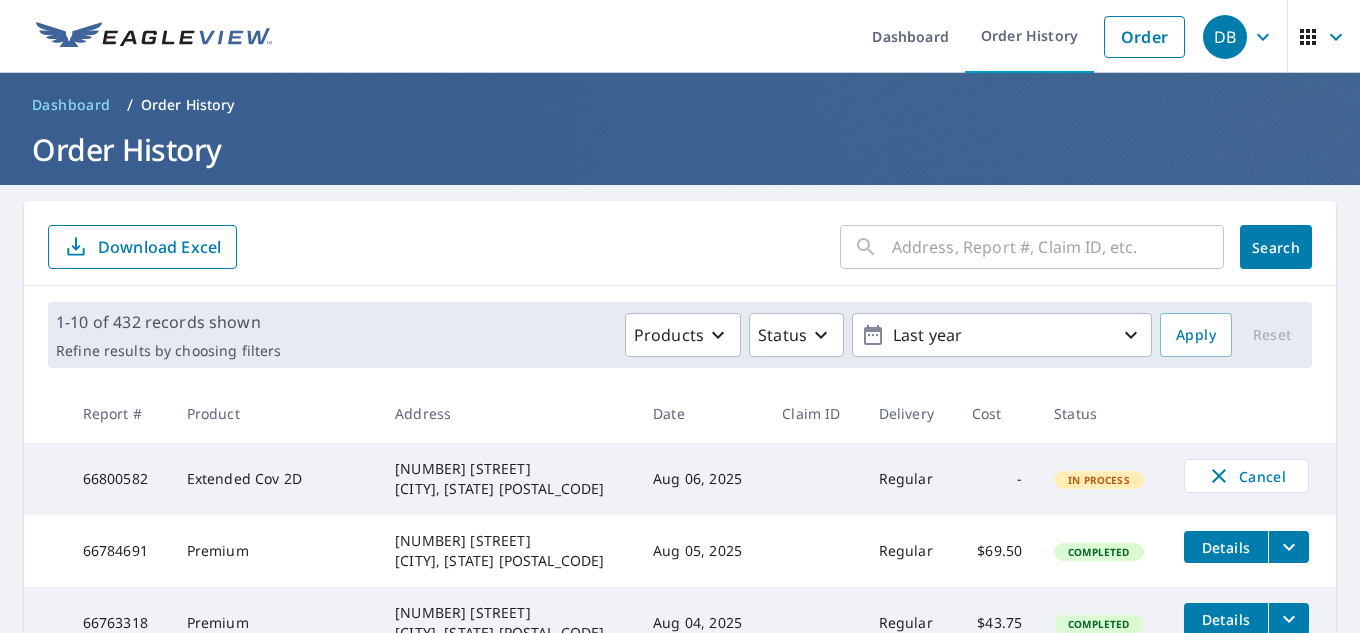 scroll, scrollTop: 0, scrollLeft: 0, axis: both 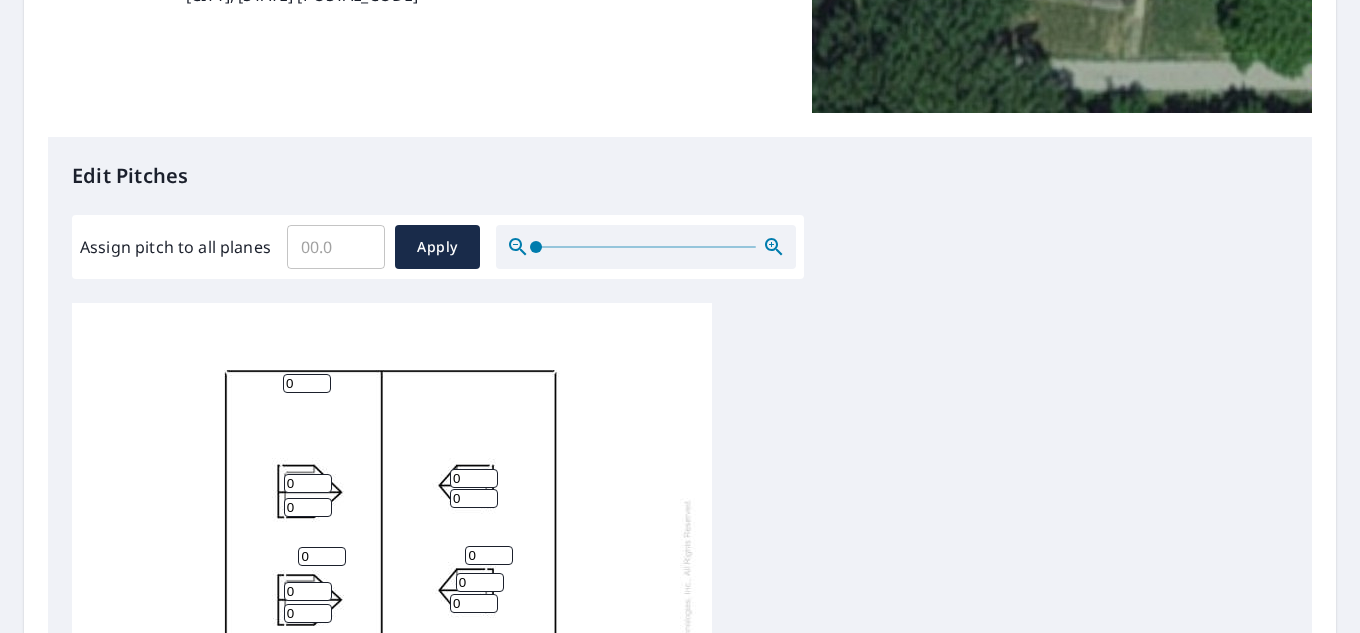 click on "0" at bounding box center [474, 478] 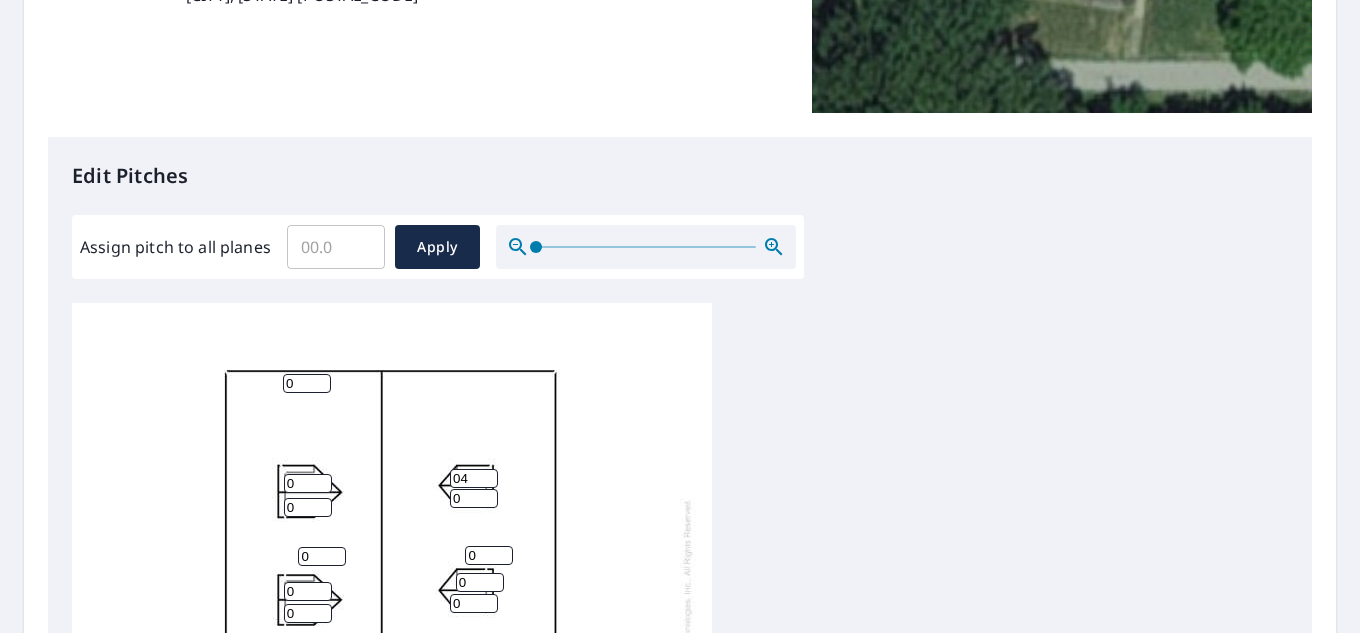 type on "0" 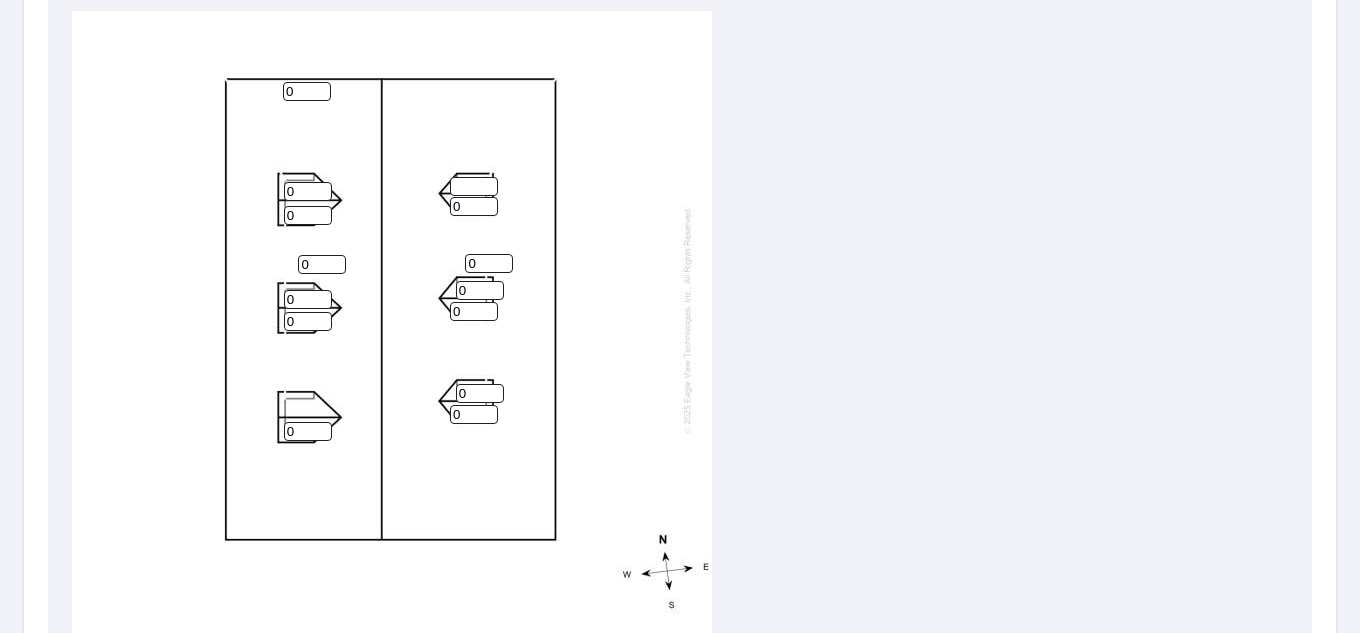 scroll, scrollTop: 700, scrollLeft: 0, axis: vertical 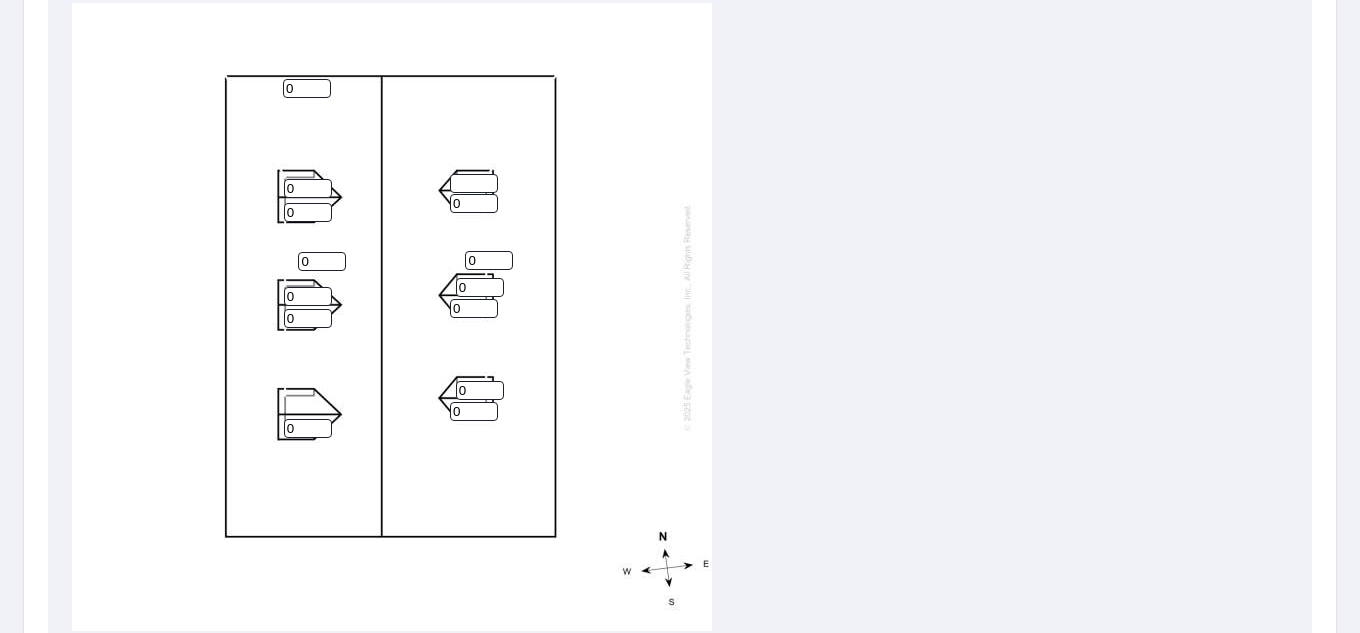 type 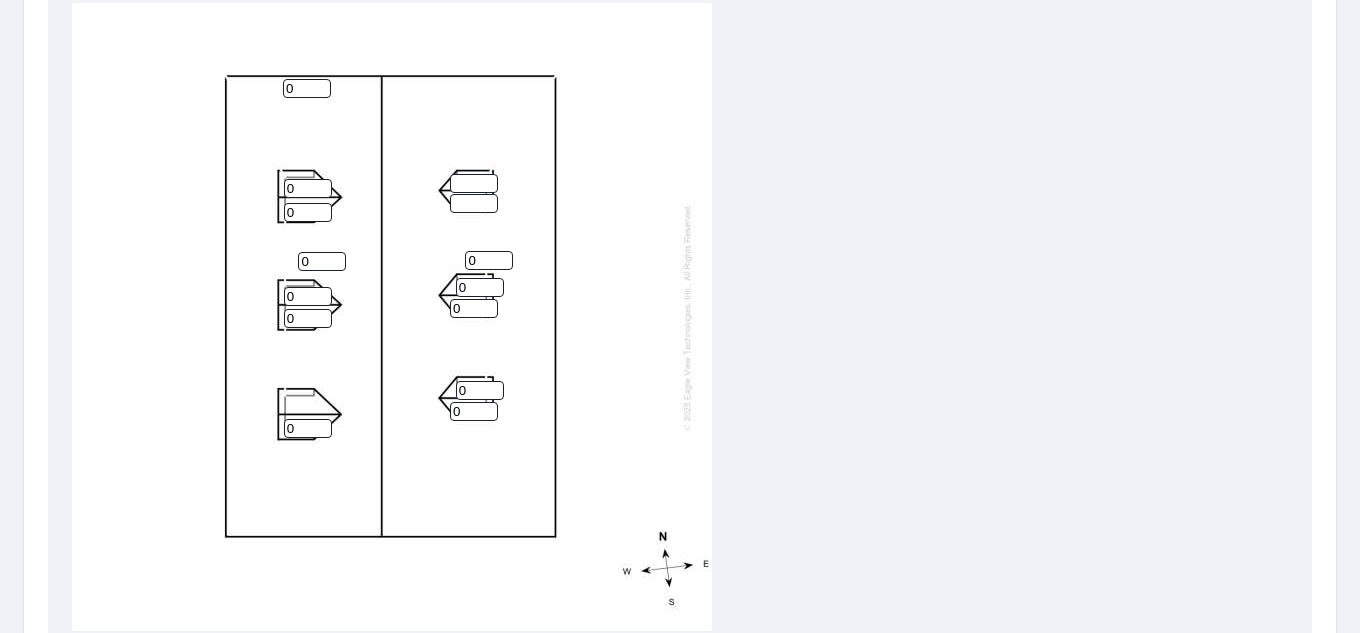 type 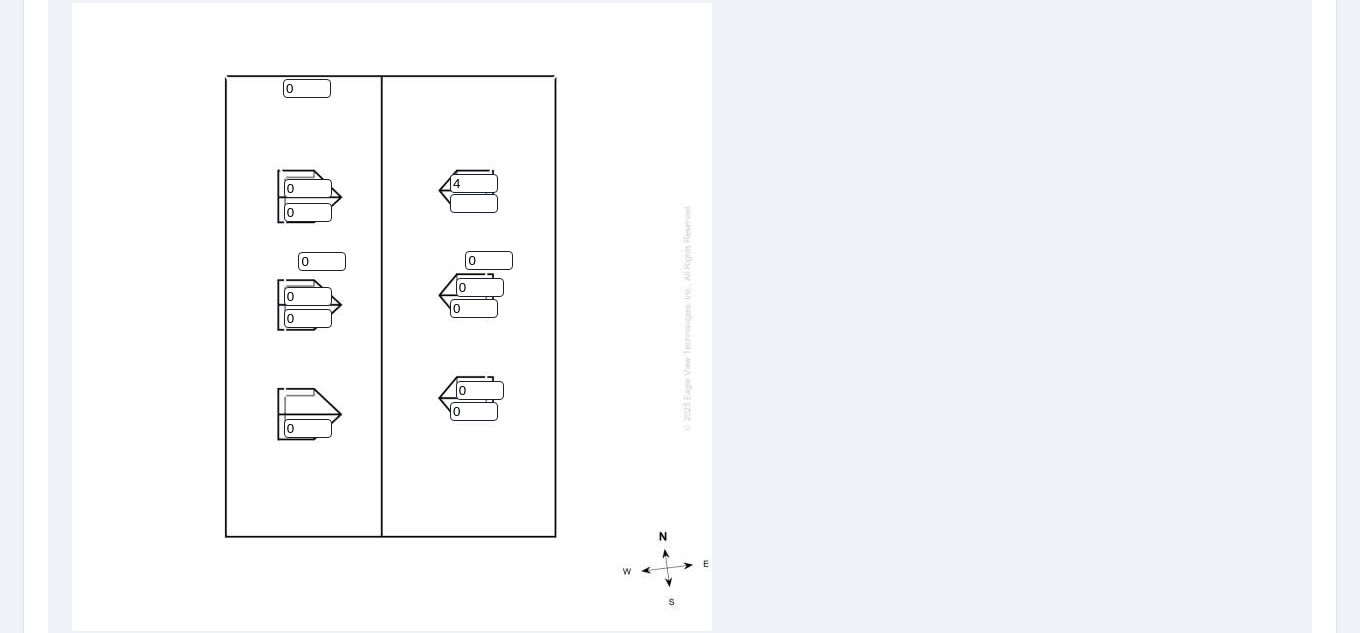 type on "4" 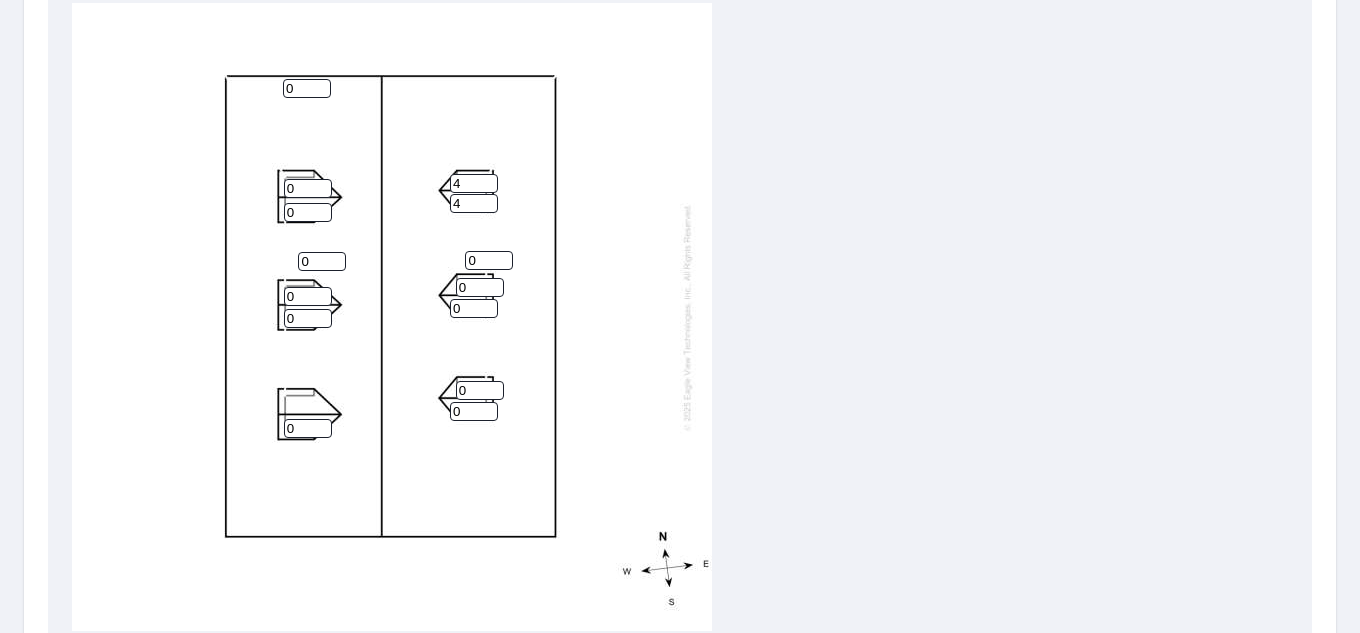 type on "4" 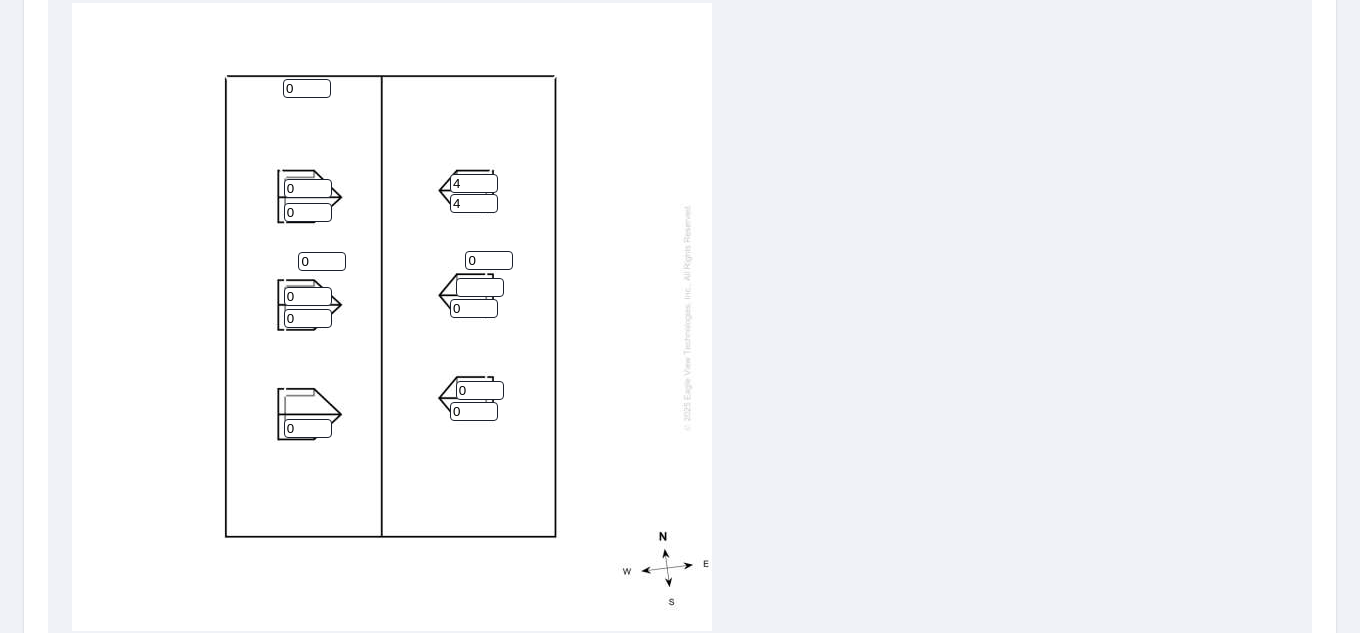 type 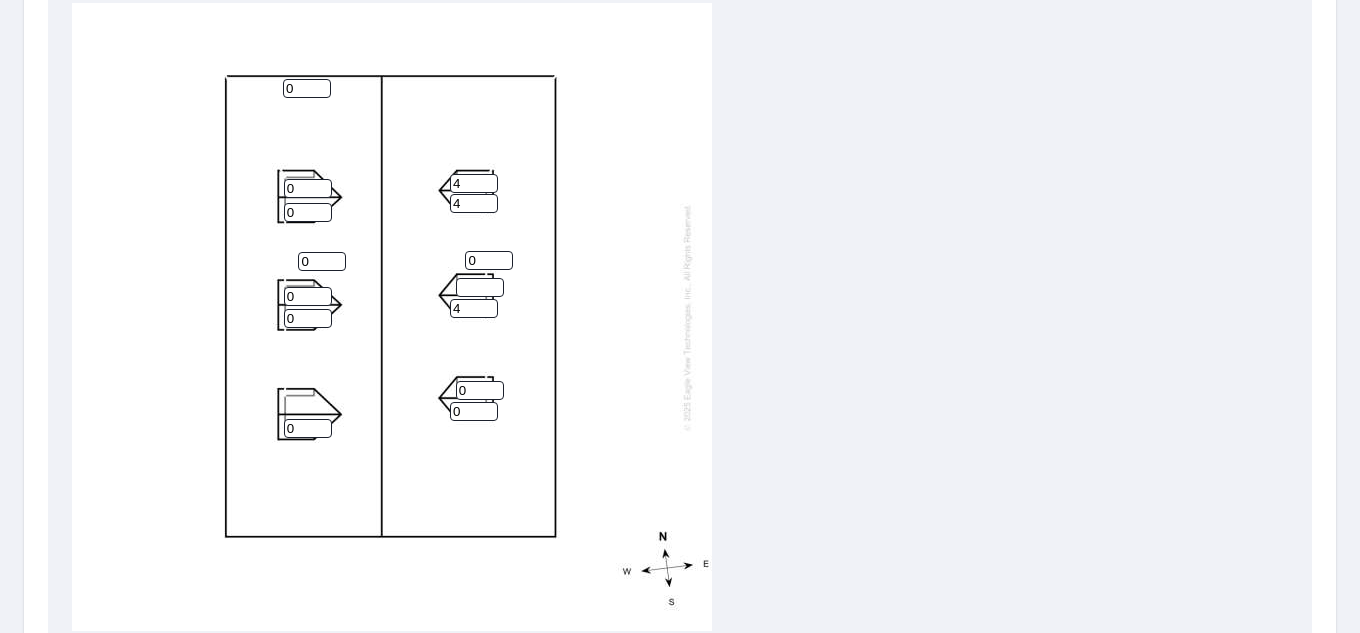type on "4" 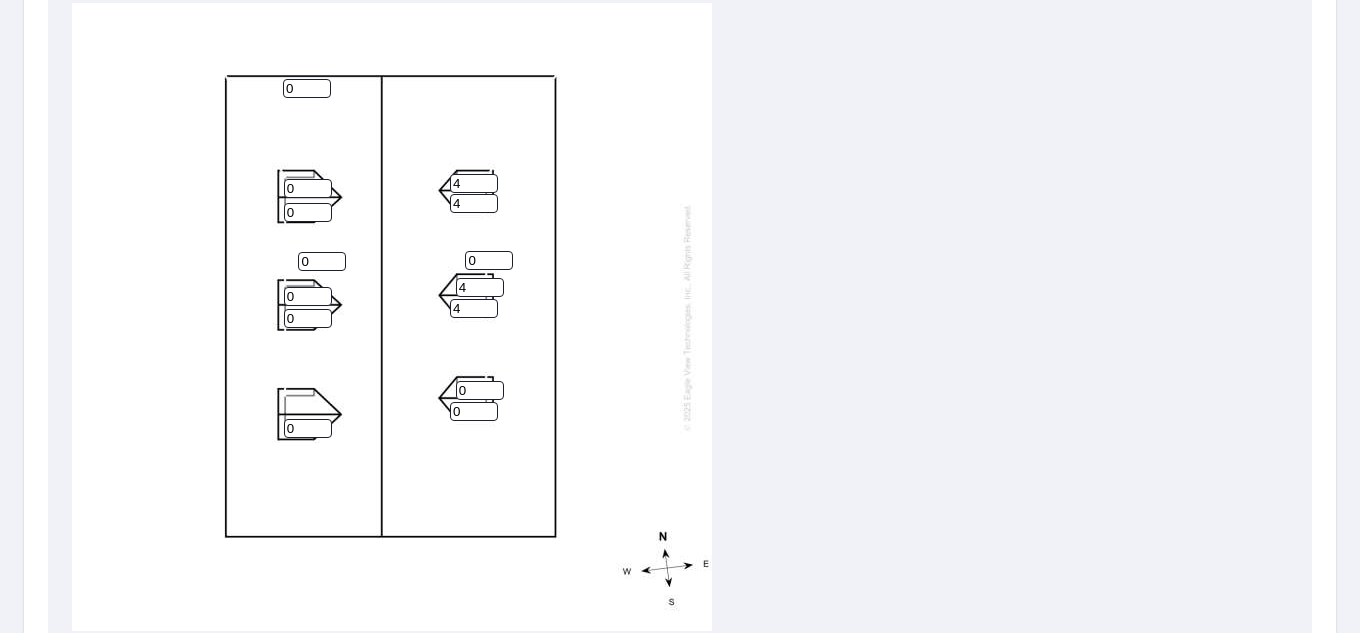 type on "4" 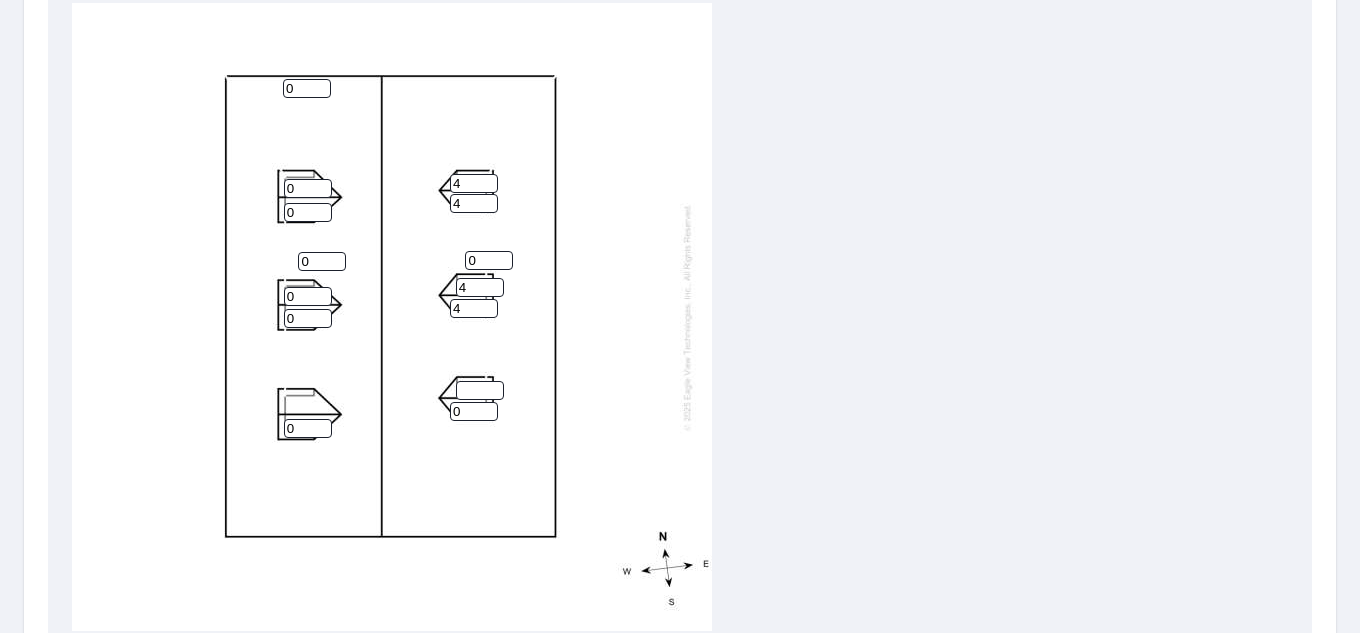 type 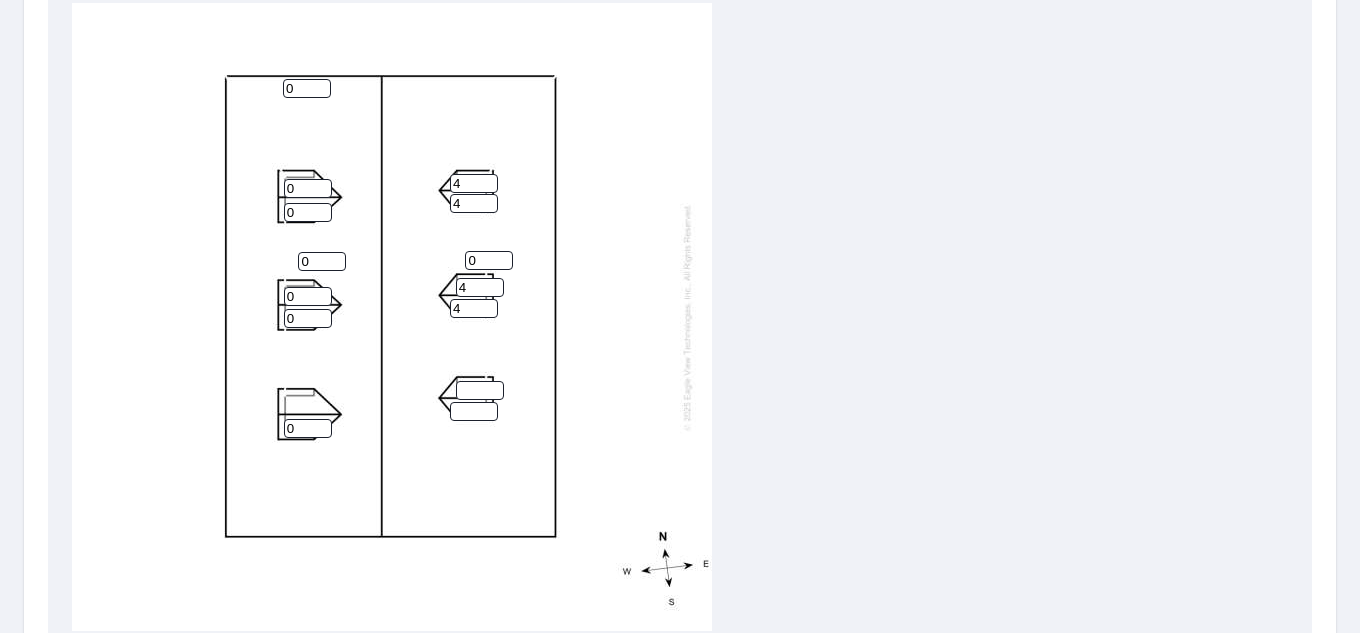 type 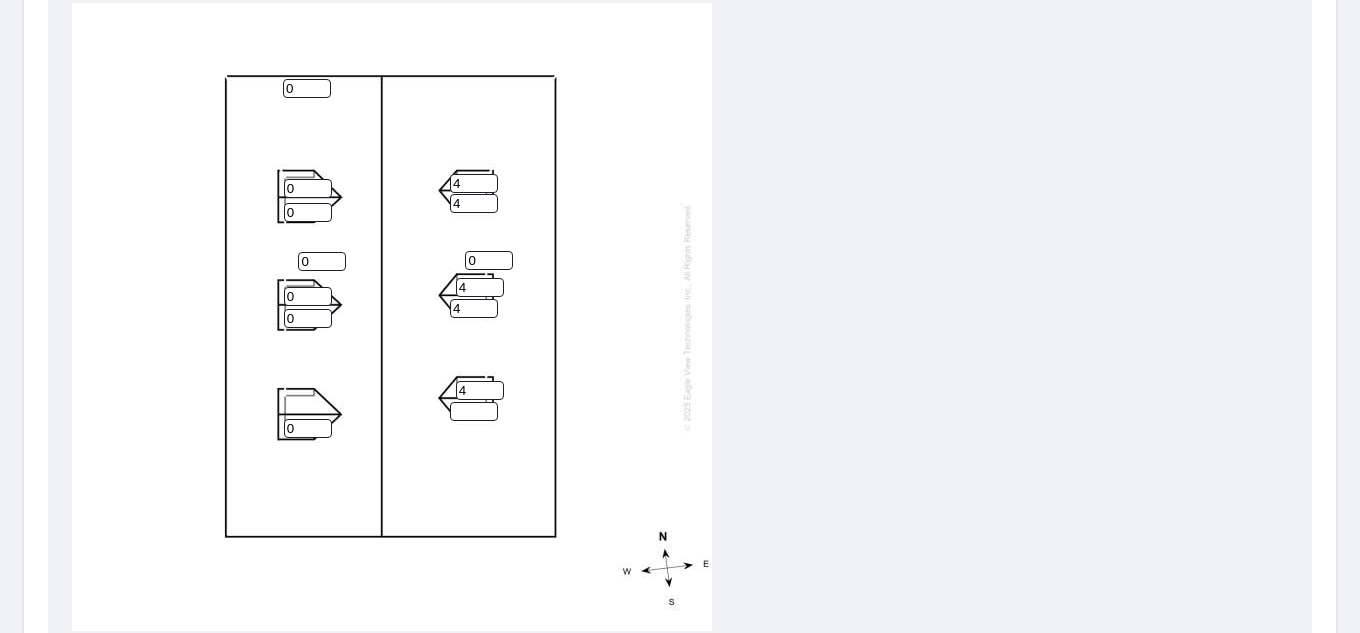 type on "4" 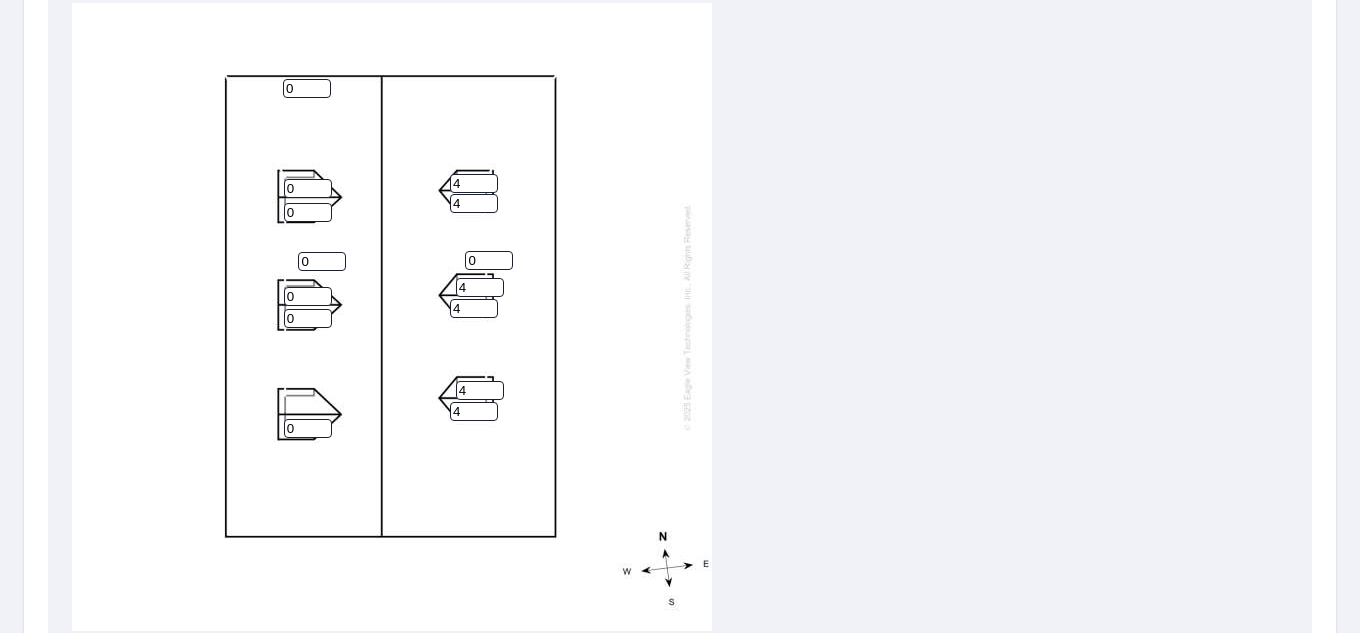 type on "4" 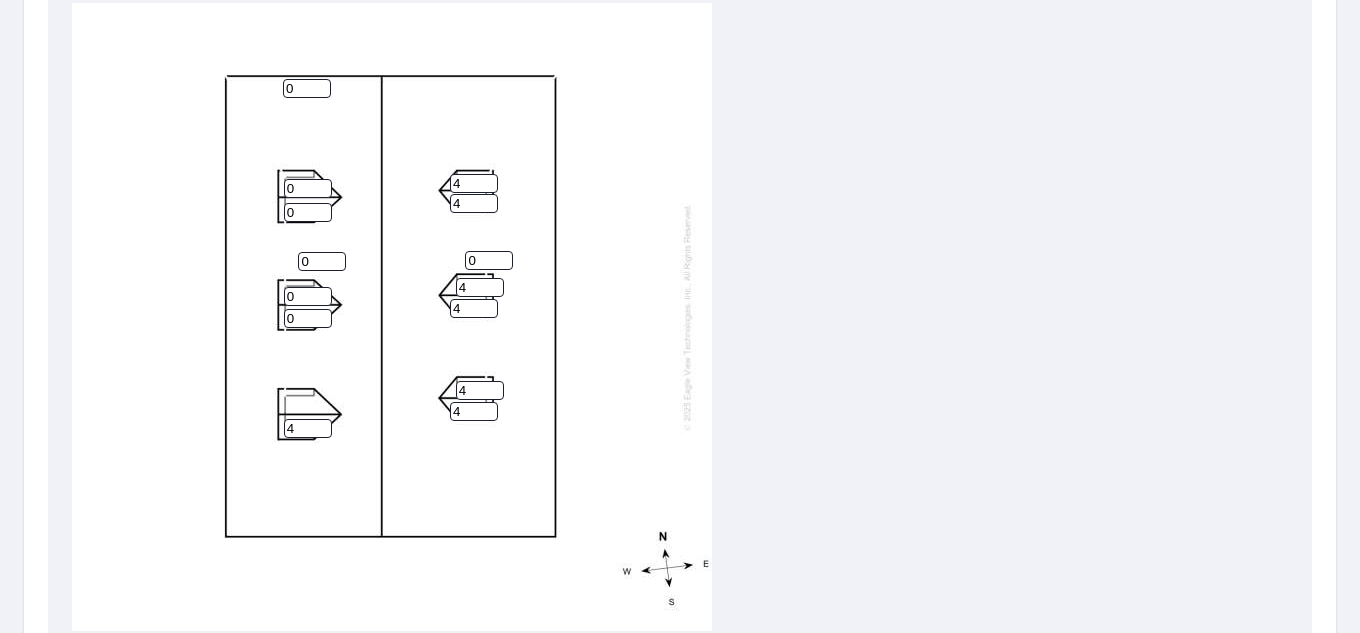 type on "4" 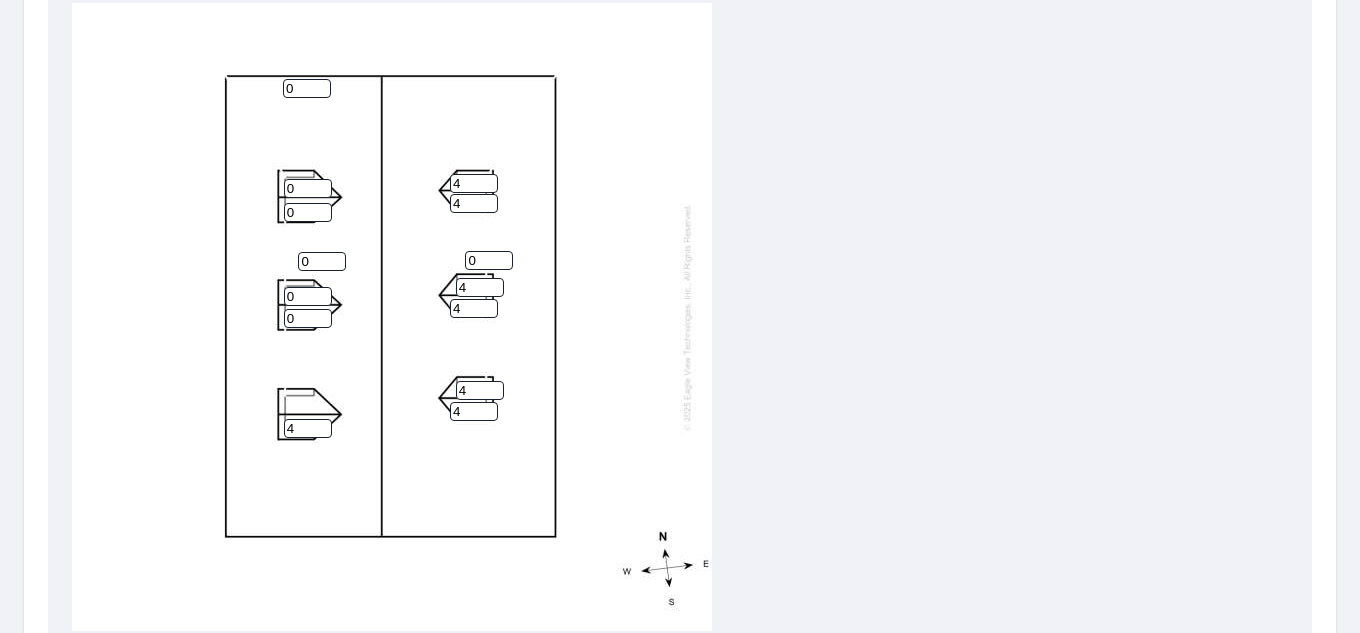 click on "0" at bounding box center [308, 318] 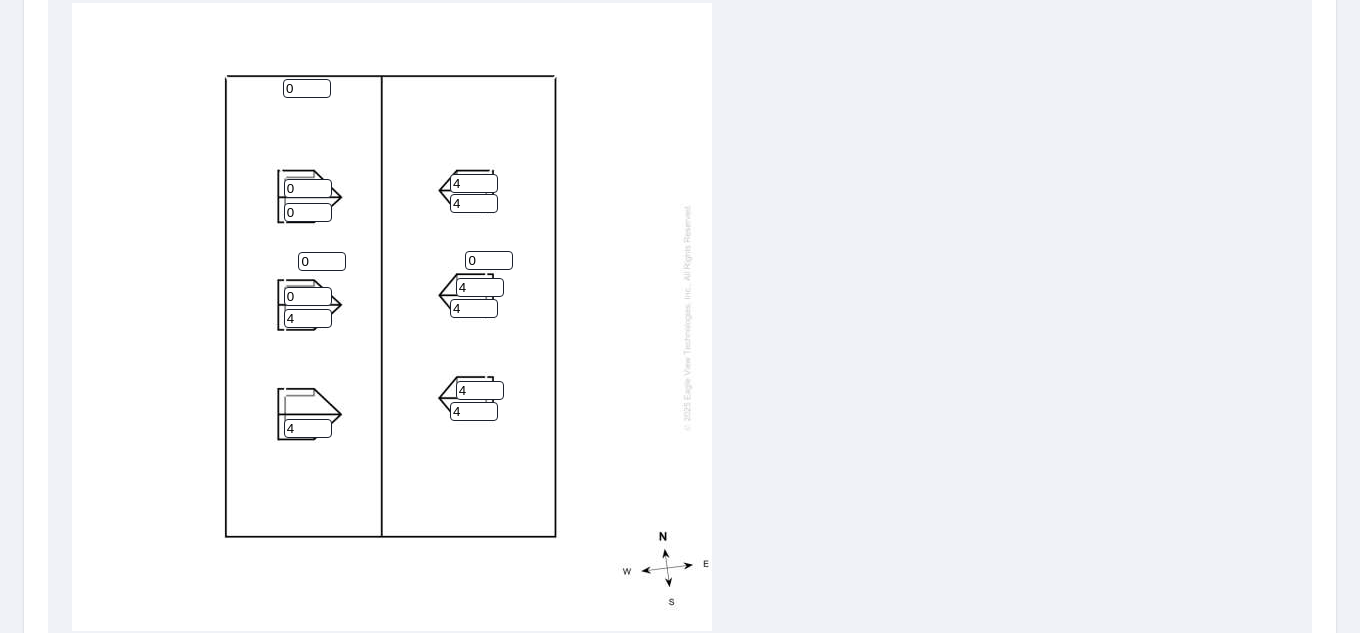 type on "4" 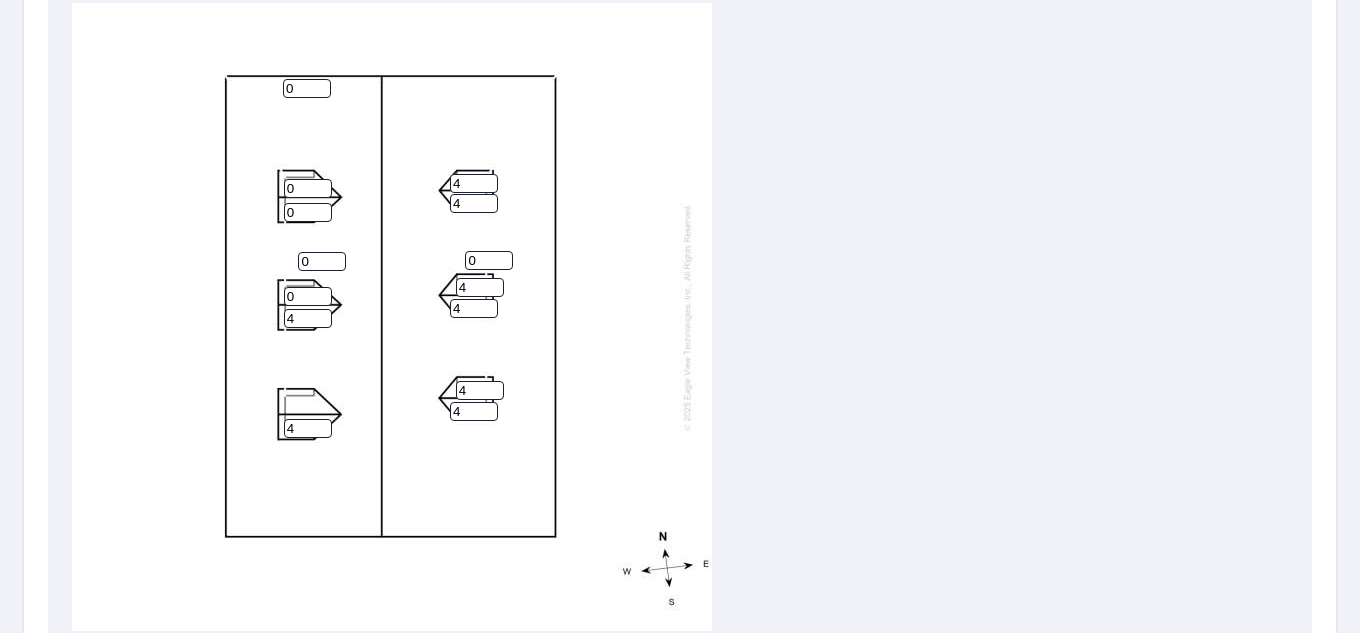 click on "0" at bounding box center (308, 296) 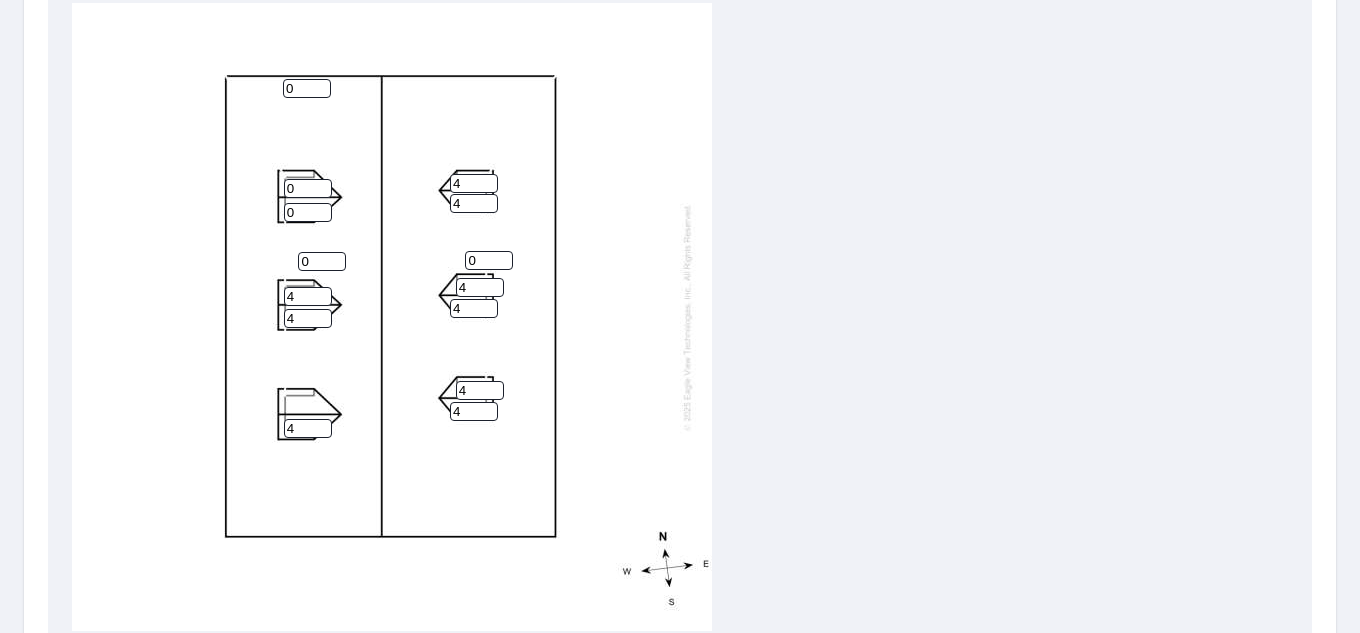 type on "4" 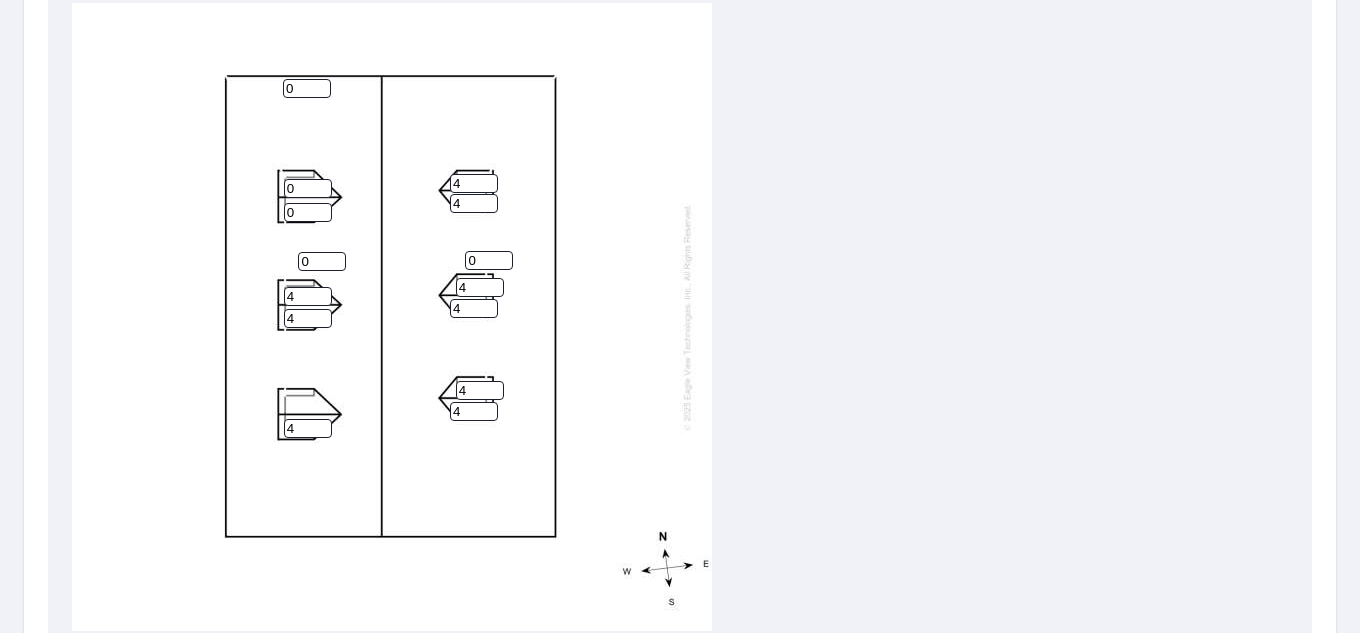 click on "0" at bounding box center (308, 212) 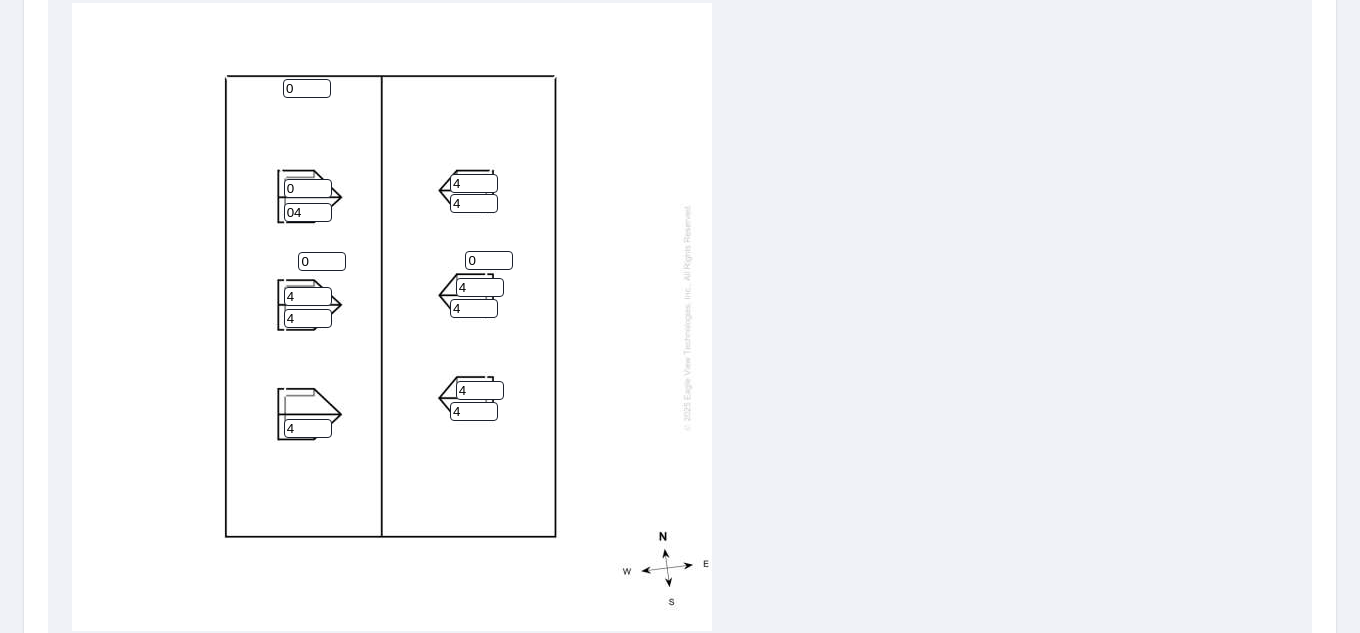 type on "0" 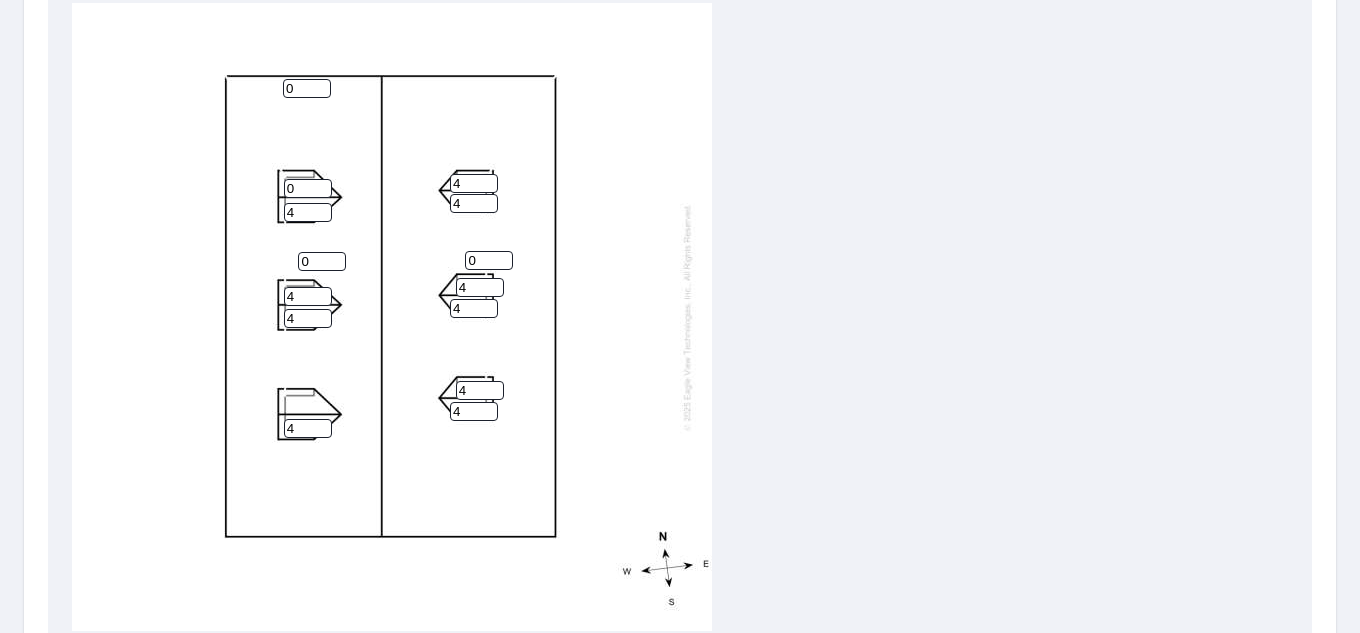 type on "4" 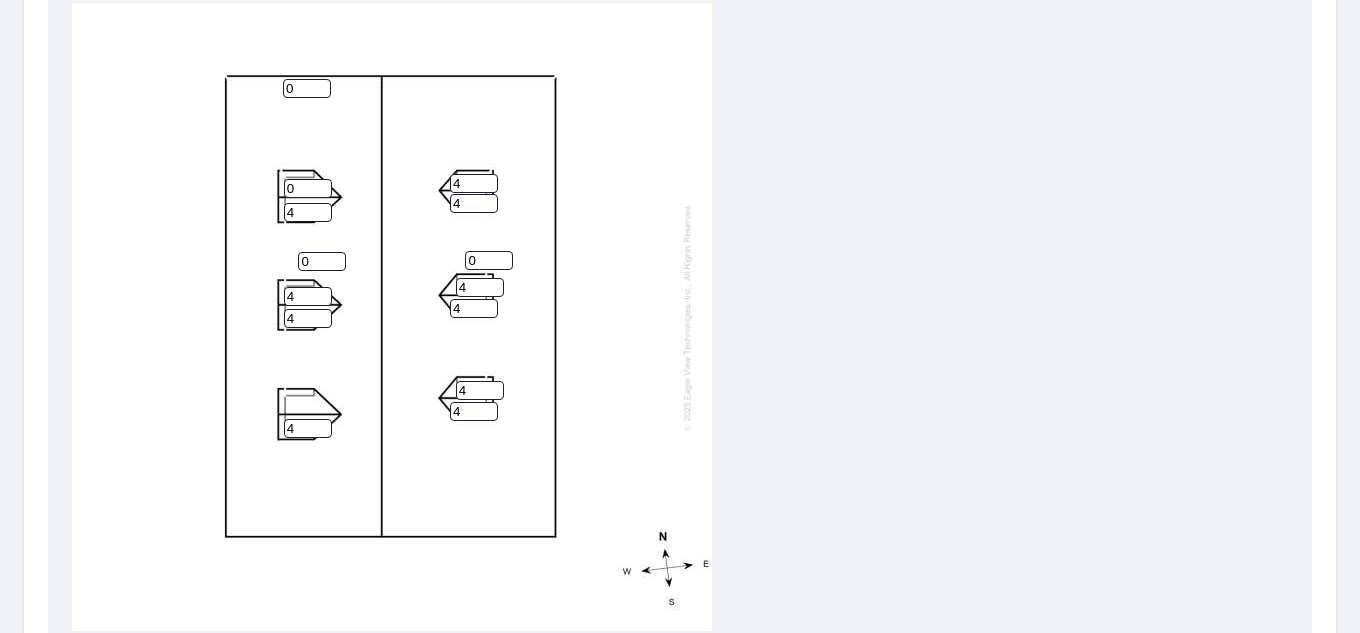 click on "0" at bounding box center [308, 188] 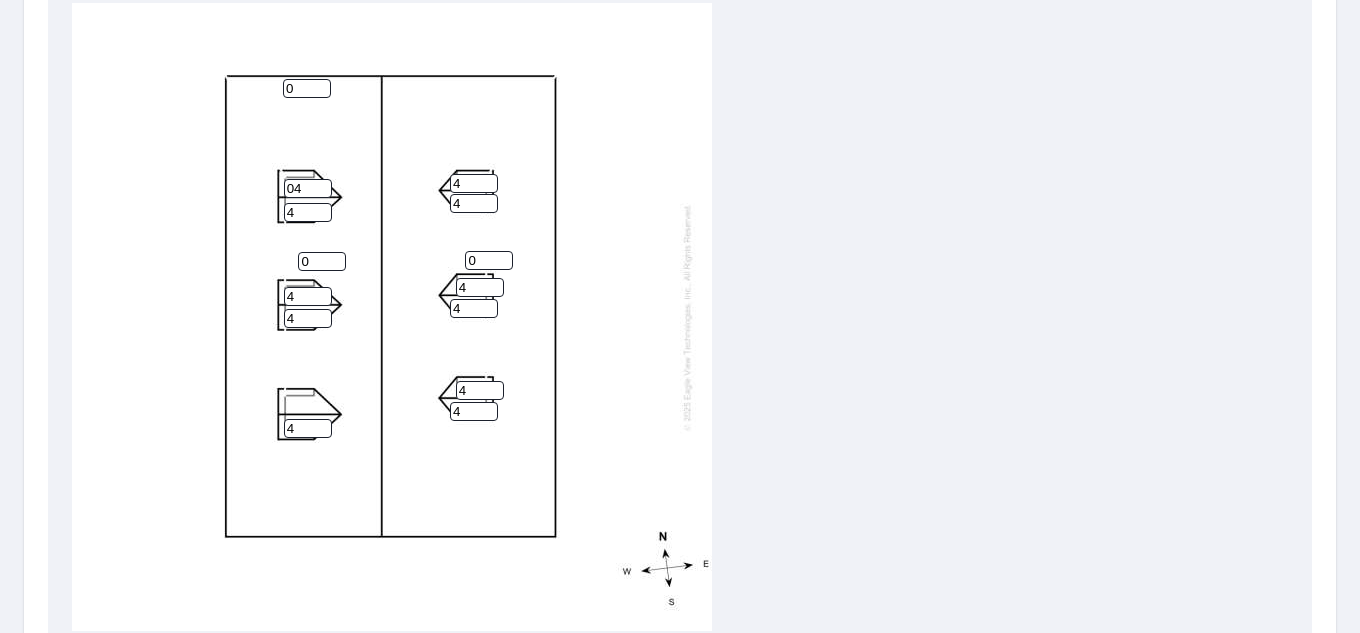 type on "0" 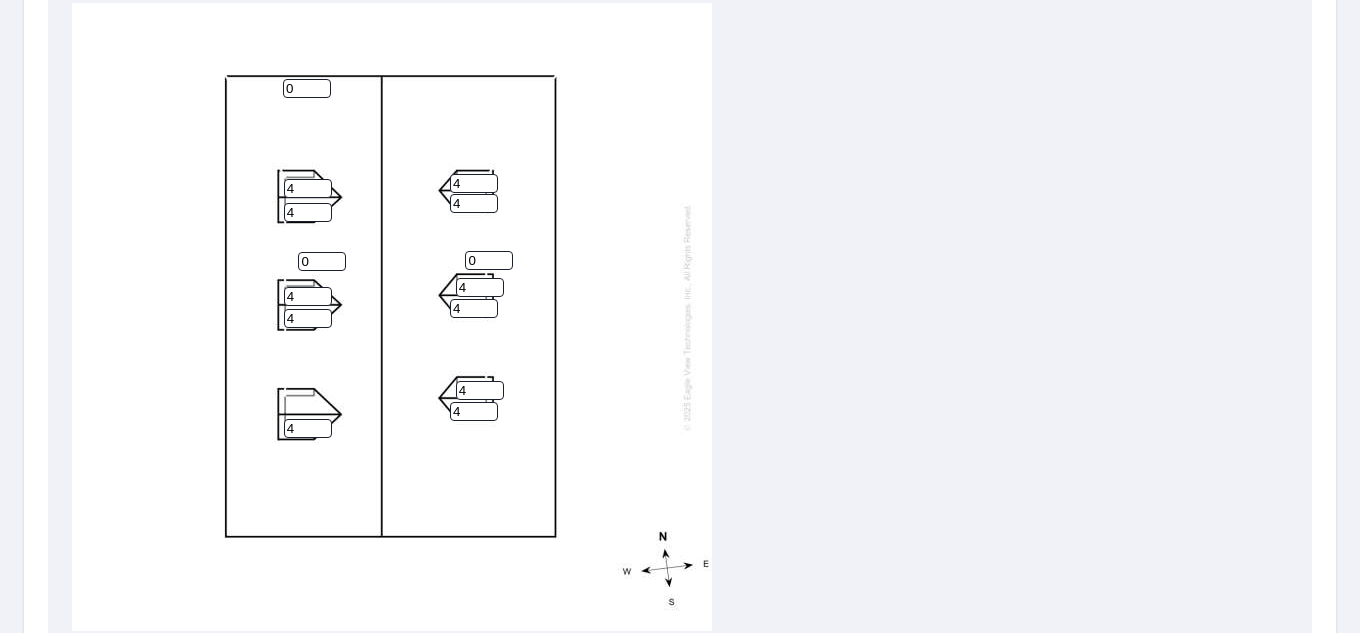 type on "4" 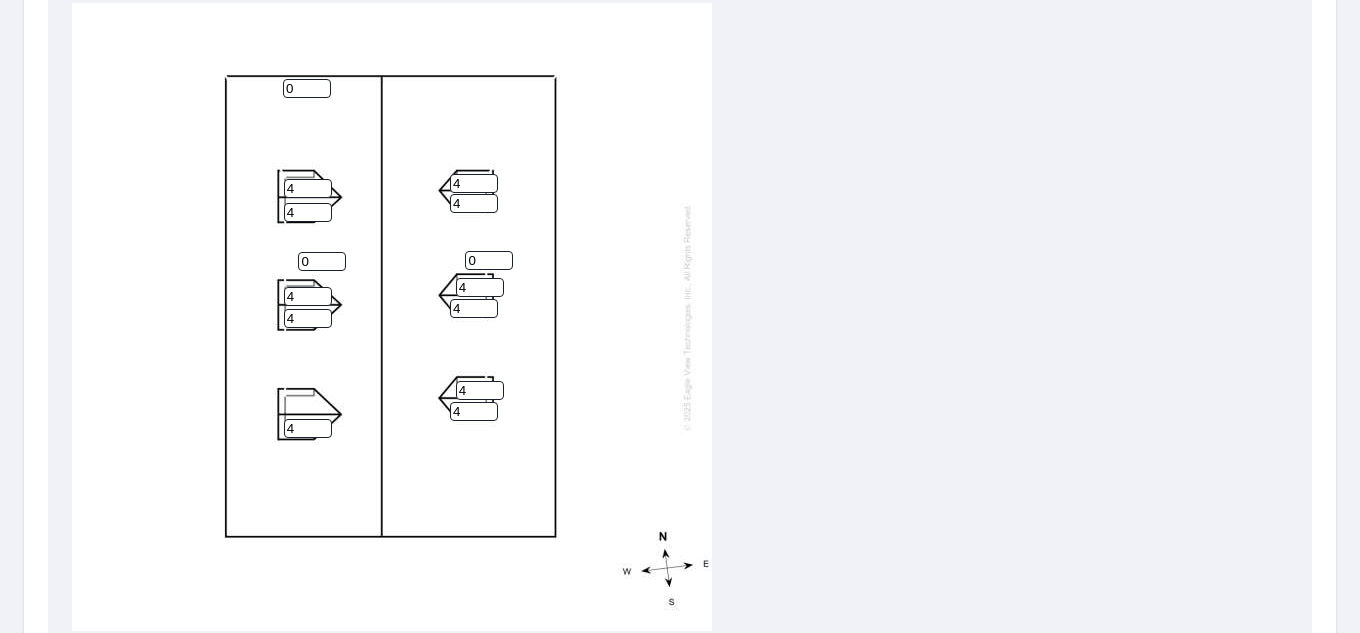 click on "0" at bounding box center (307, 88) 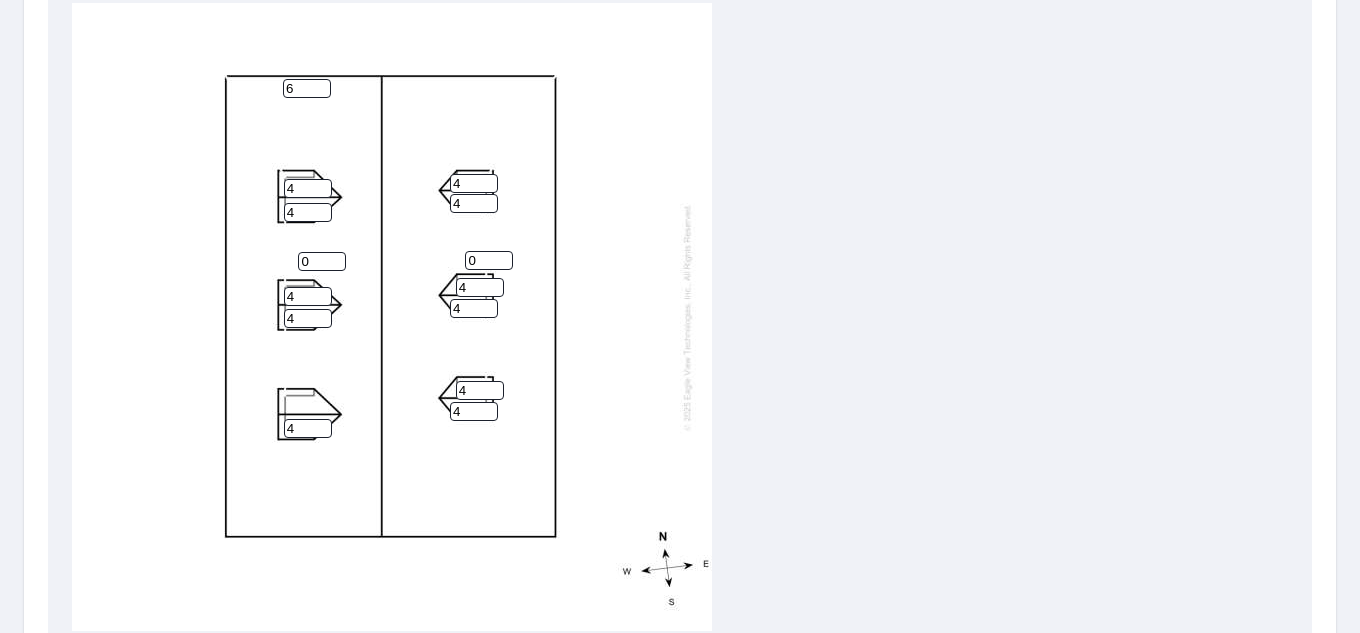 type on "6" 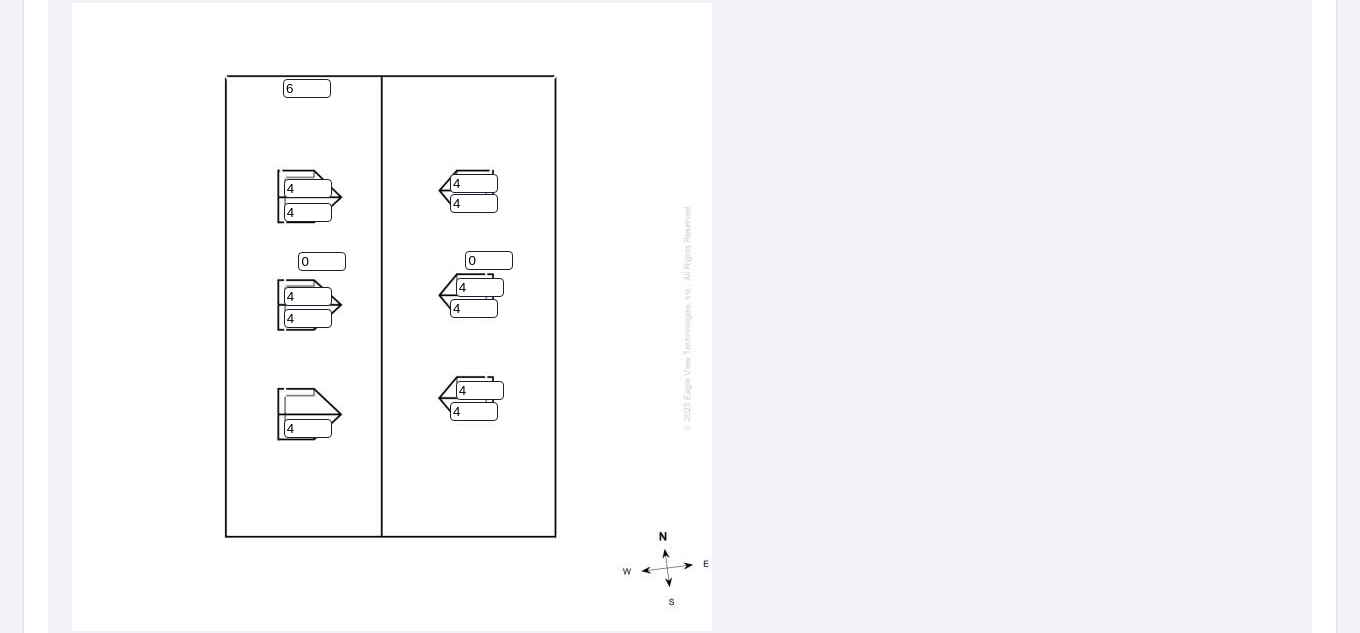 click on "0" at bounding box center (322, 261) 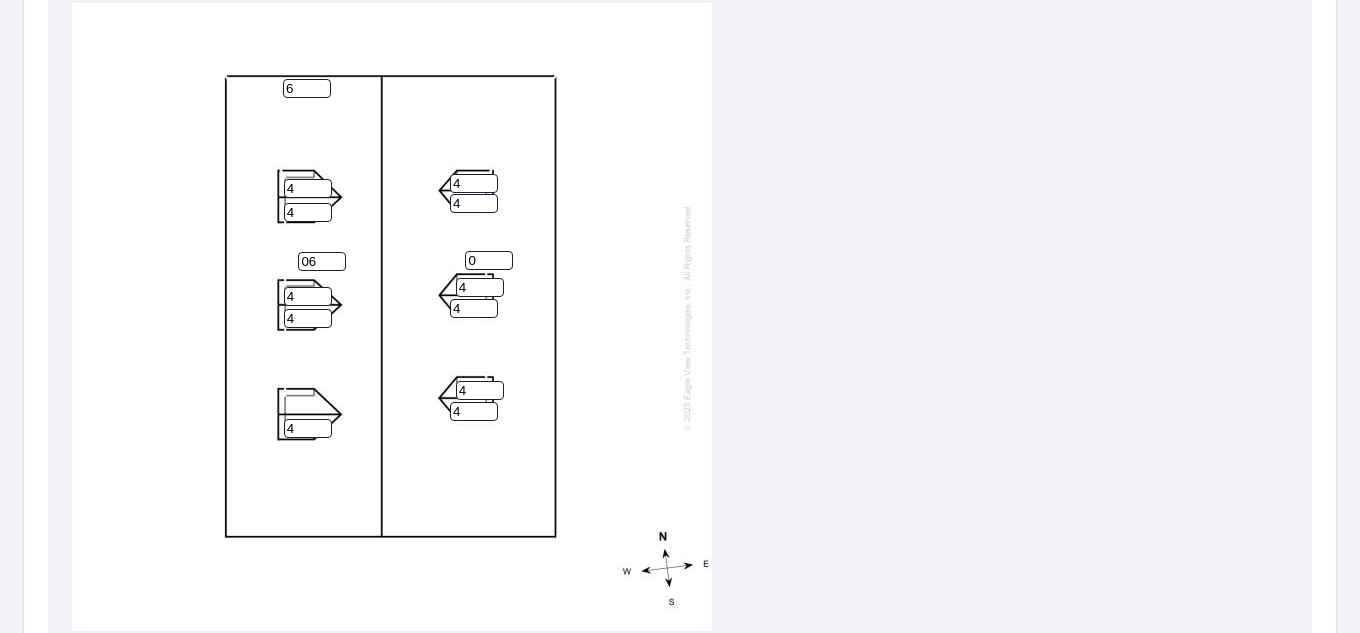 type on "06" 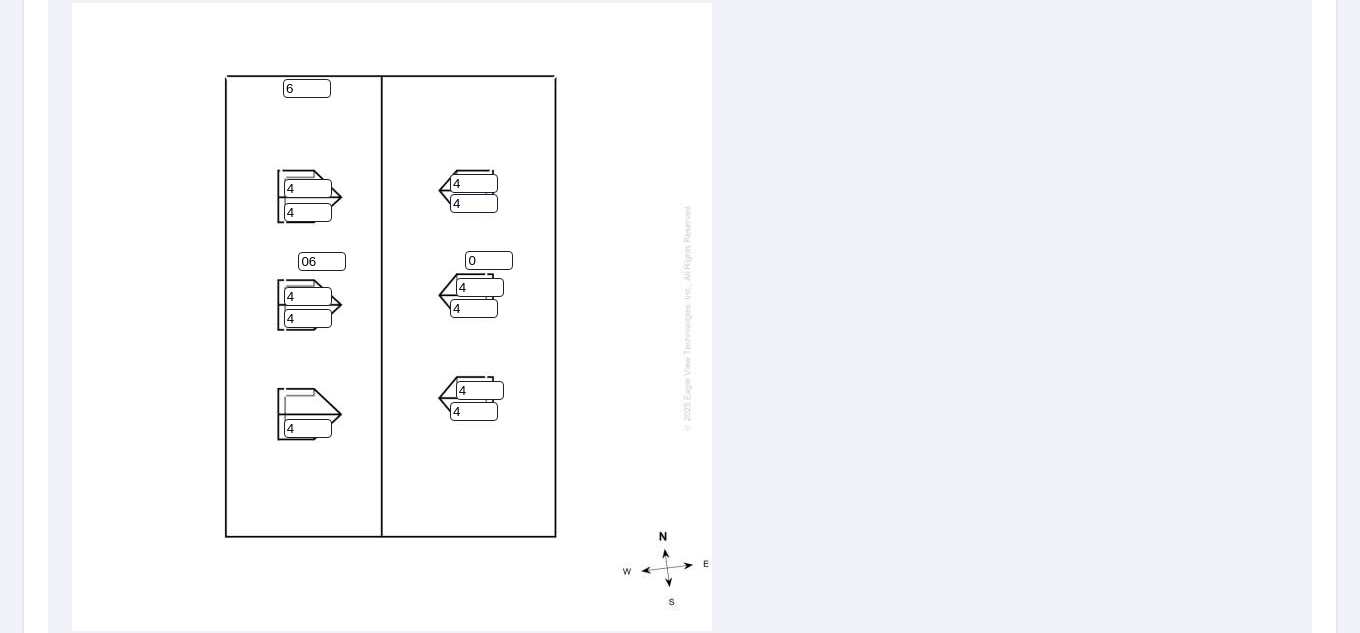 click on "0" at bounding box center (489, 260) 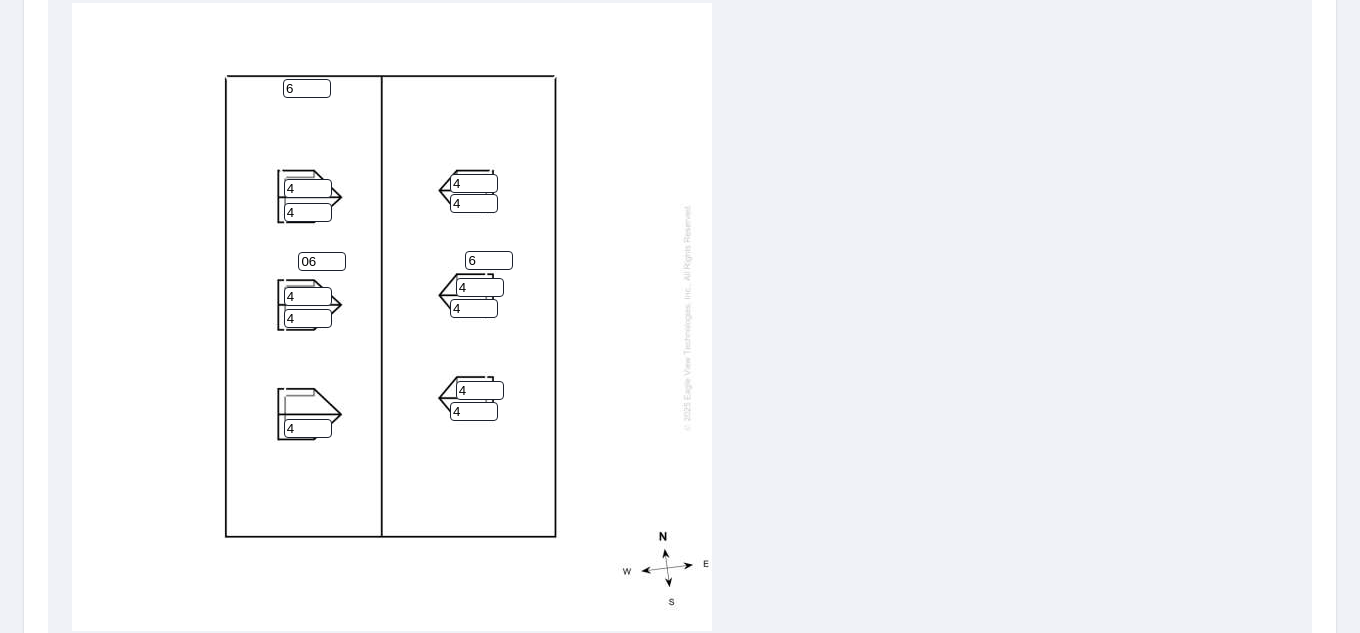 type on "6" 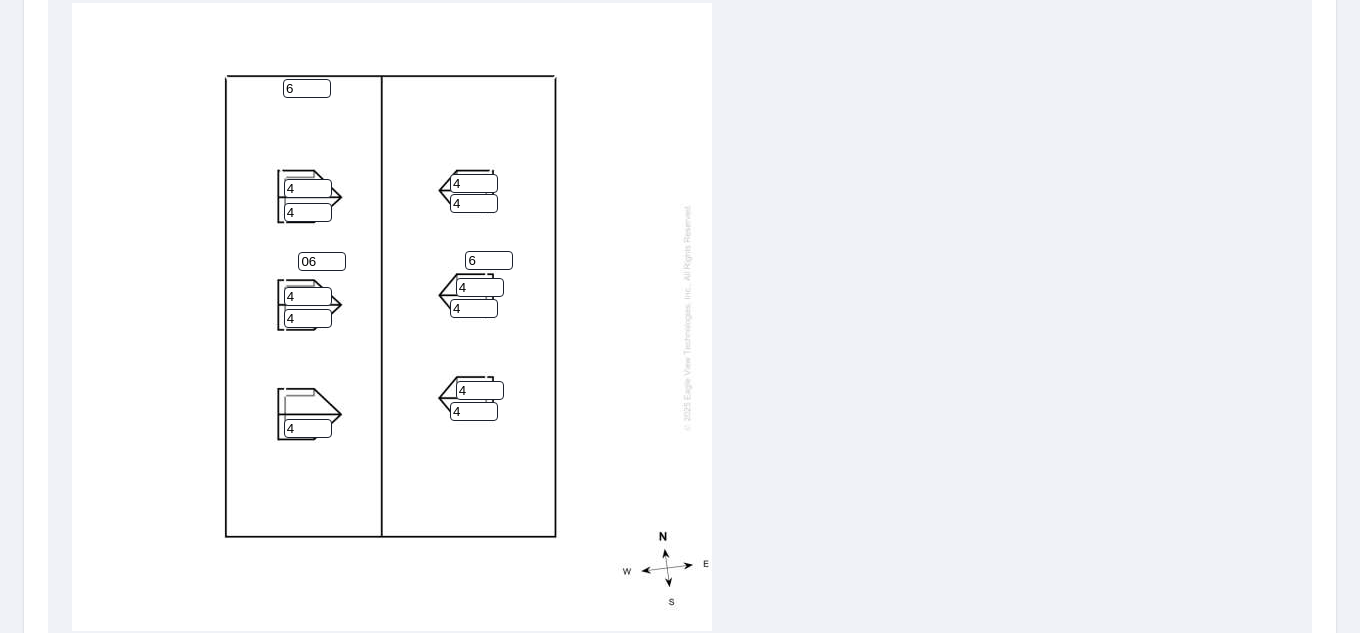 click on "[PHONE]" at bounding box center (392, 317) 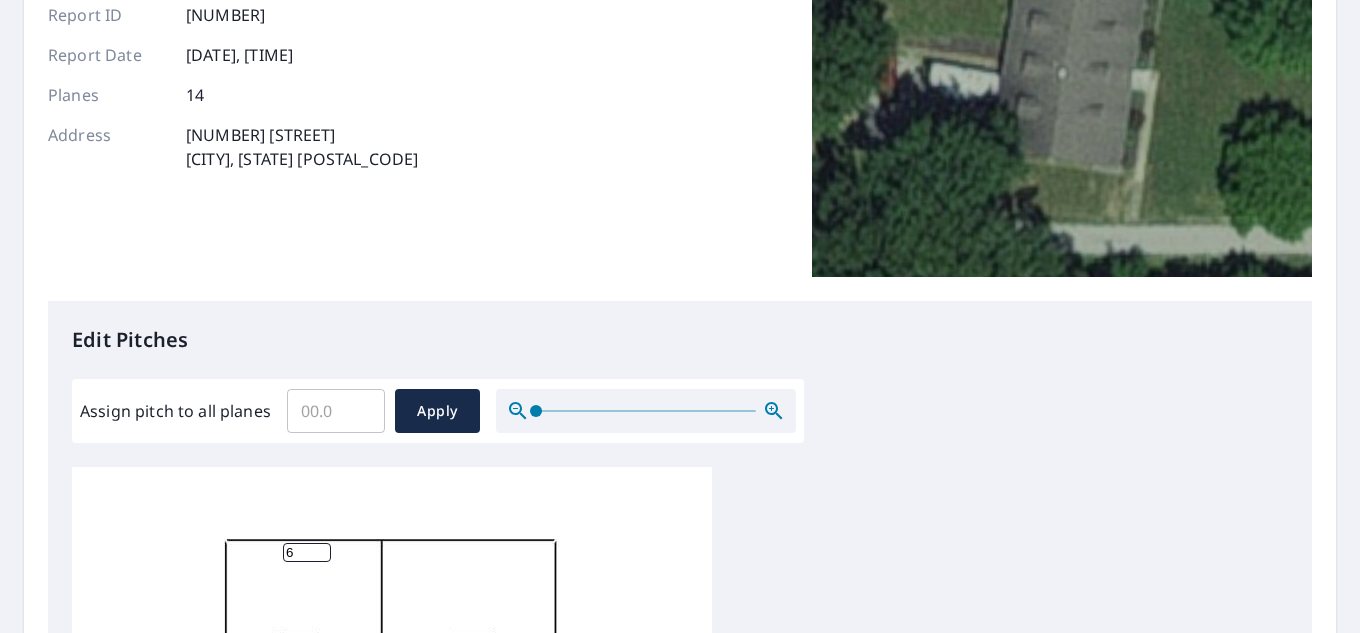 scroll, scrollTop: 200, scrollLeft: 0, axis: vertical 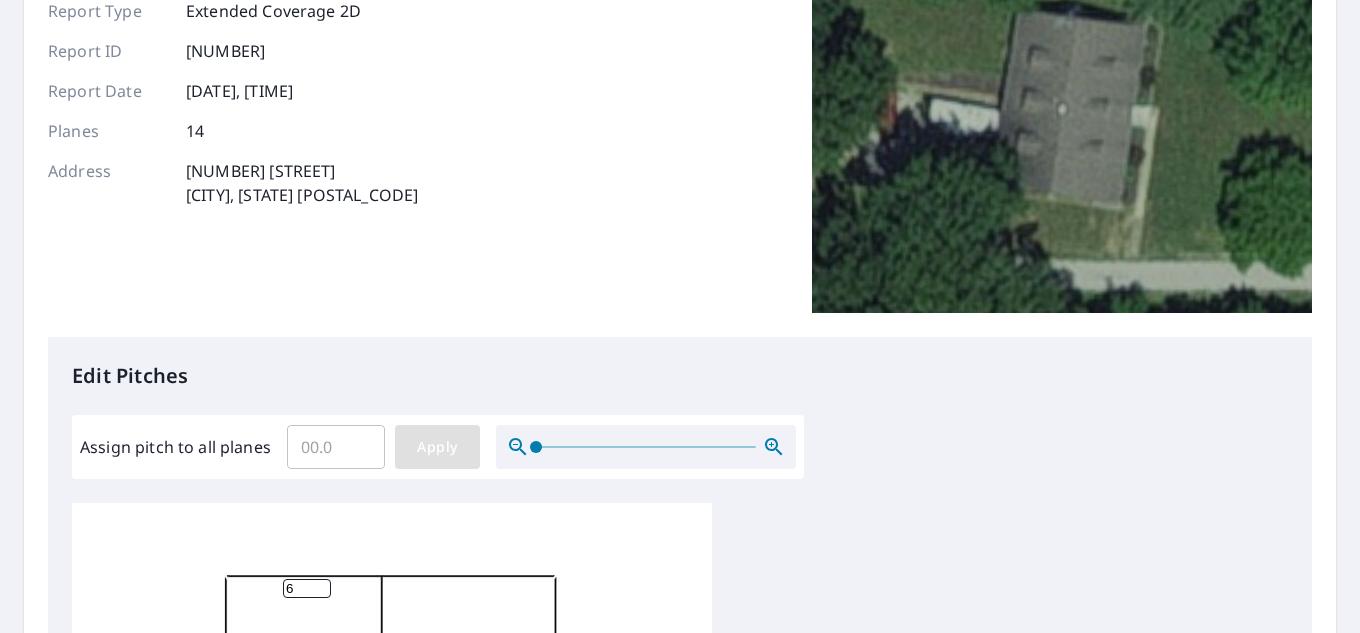 click on "Apply" at bounding box center (437, 447) 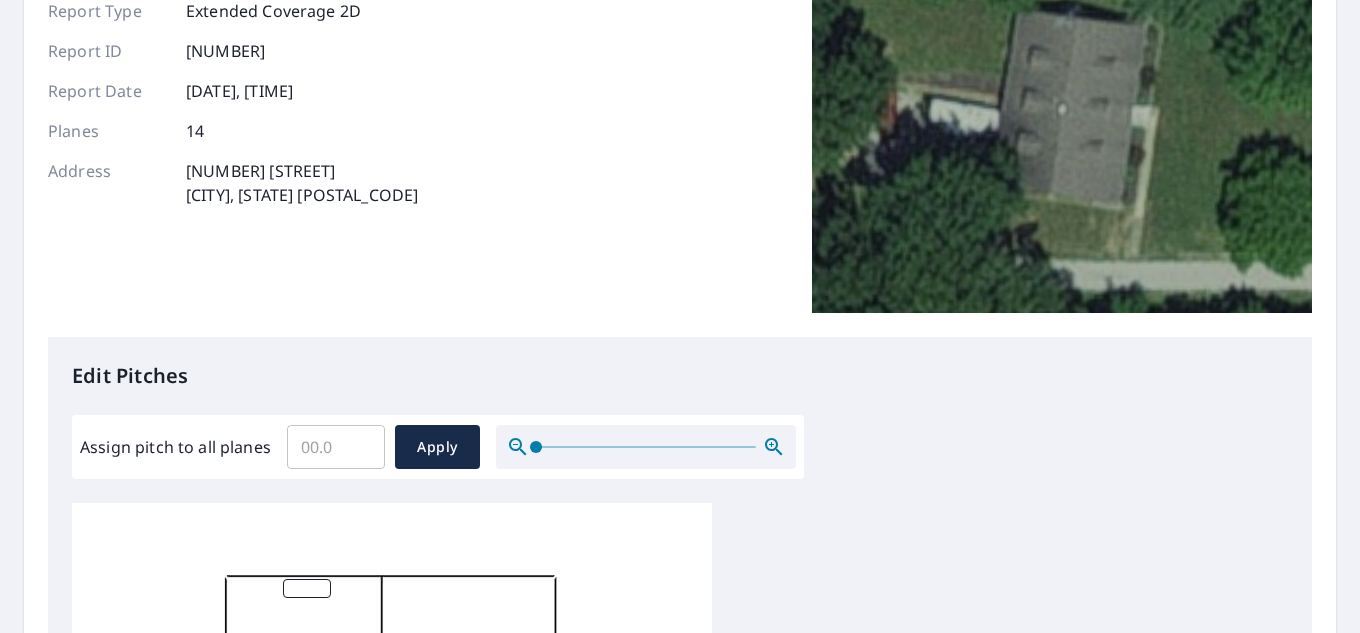 scroll, scrollTop: 500, scrollLeft: 0, axis: vertical 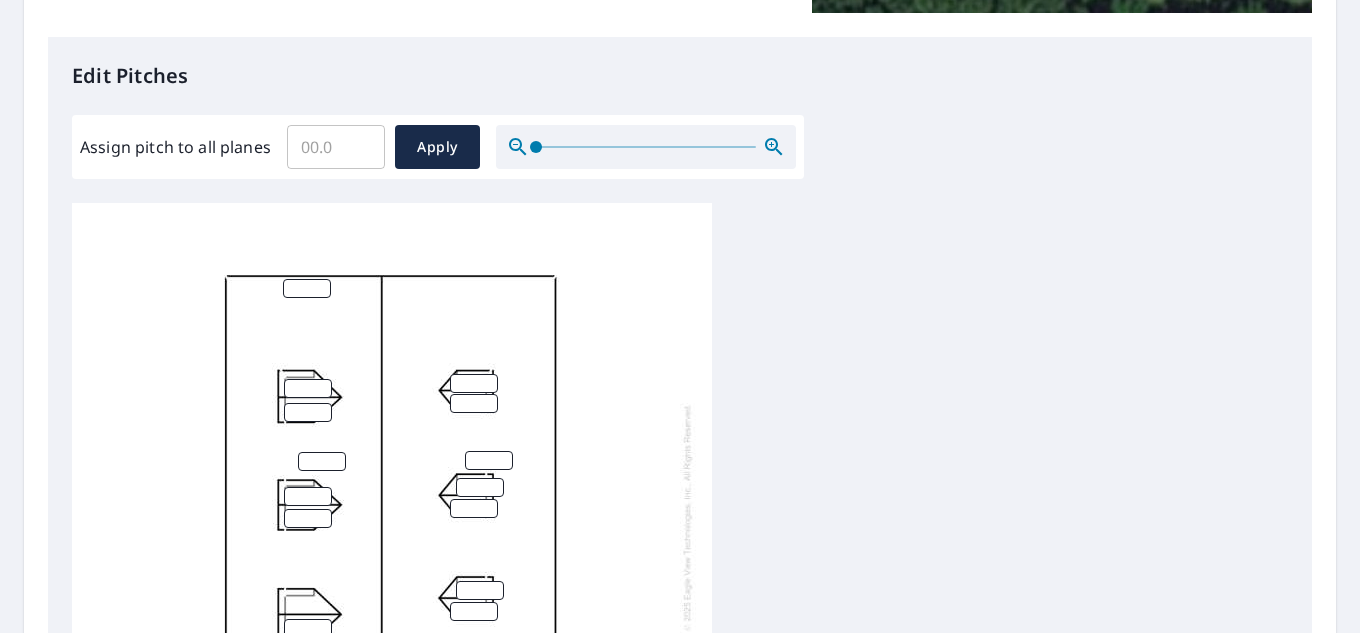 click at bounding box center (307, 288) 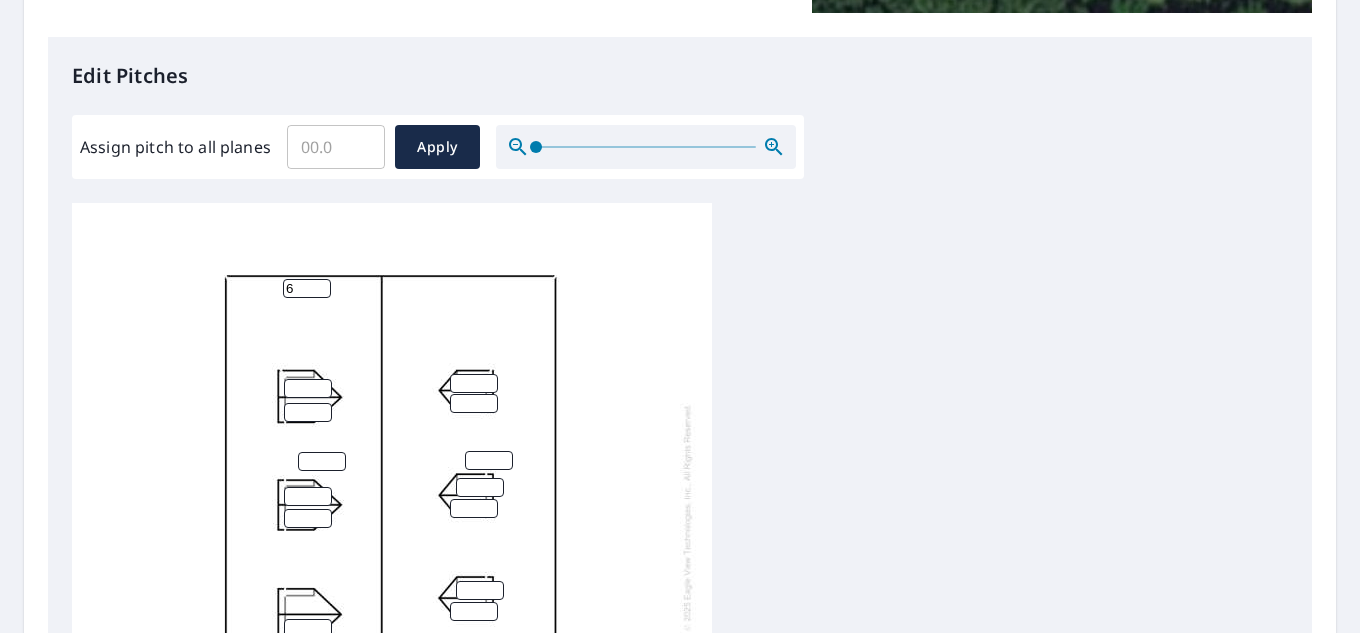 type on "6" 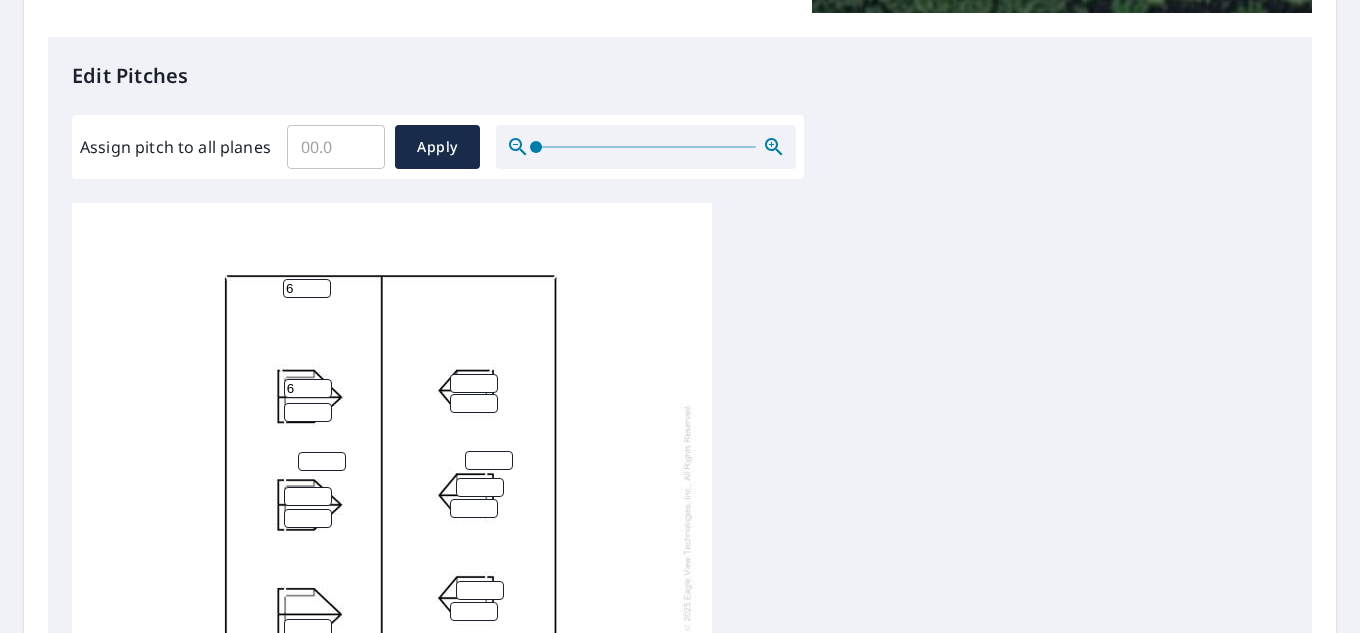 type on "6" 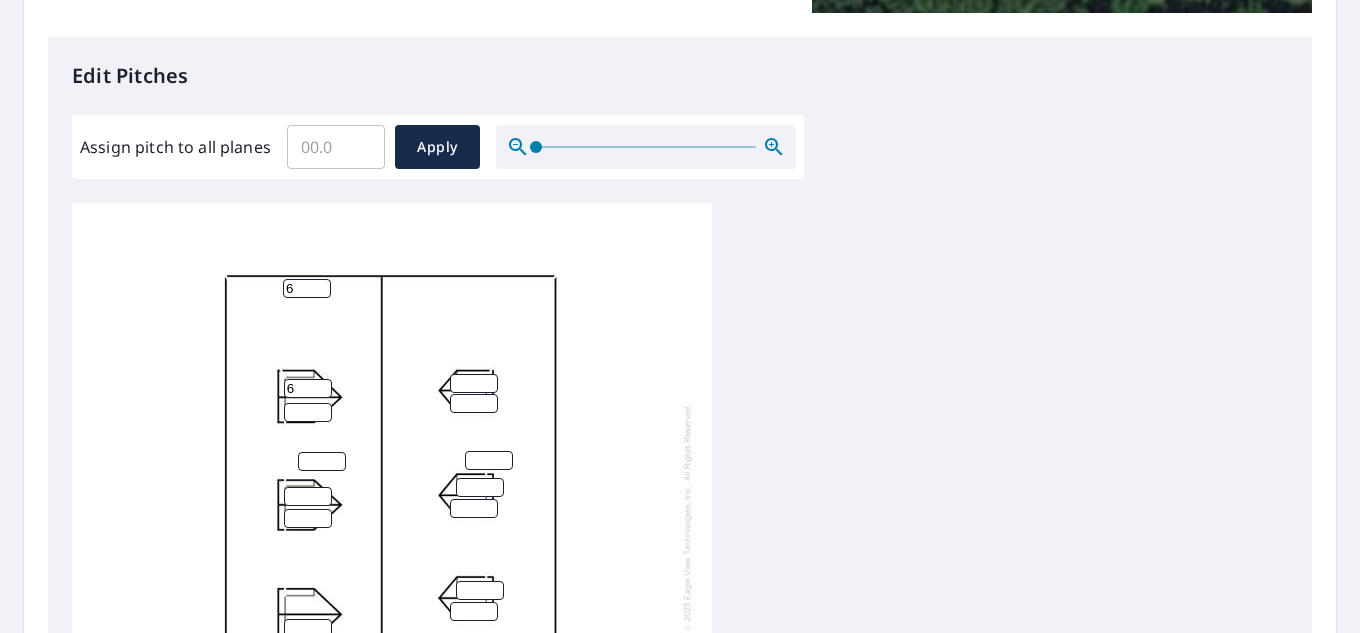click on "Assign pitch to all planes" at bounding box center [336, 147] 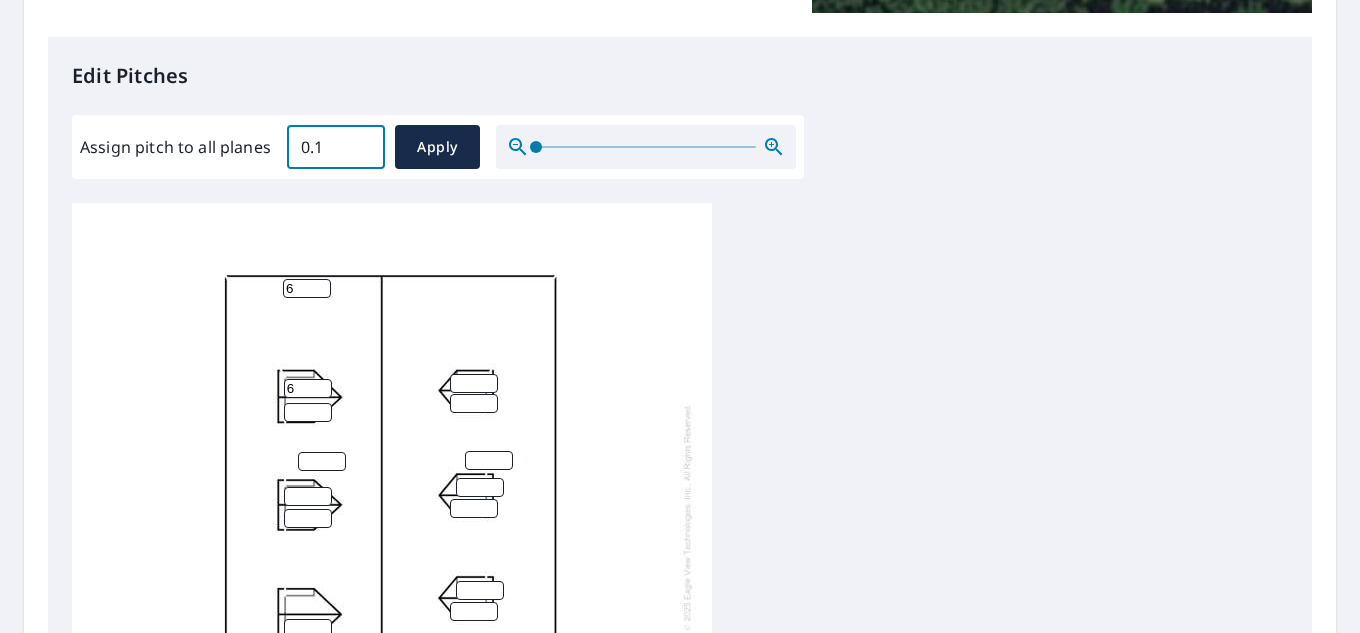 click on "0.1" at bounding box center [336, 147] 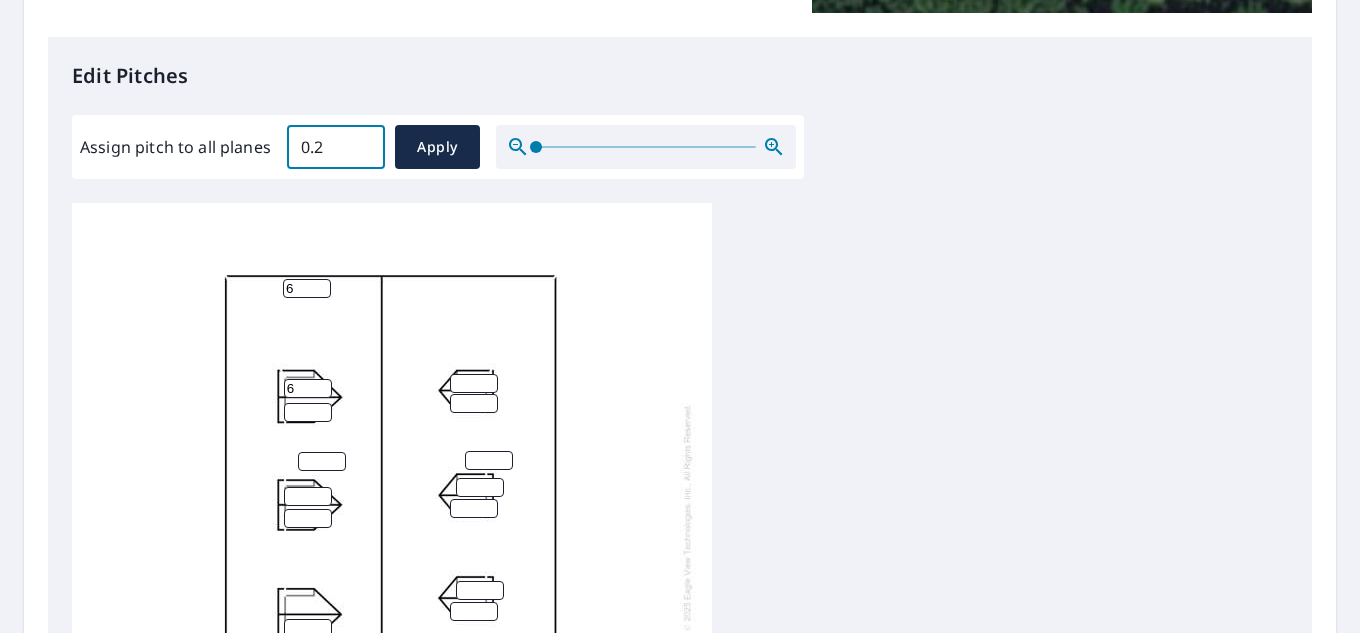 click on "0.2" at bounding box center (336, 147) 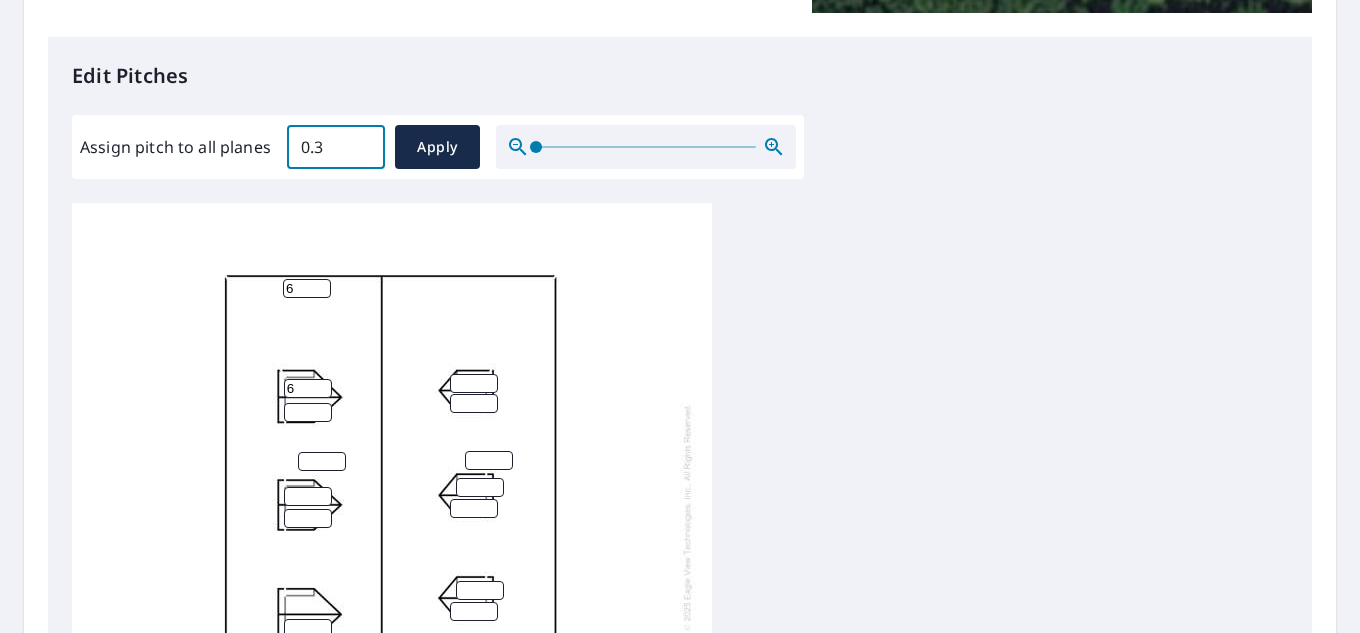 click on "0.3" at bounding box center [336, 147] 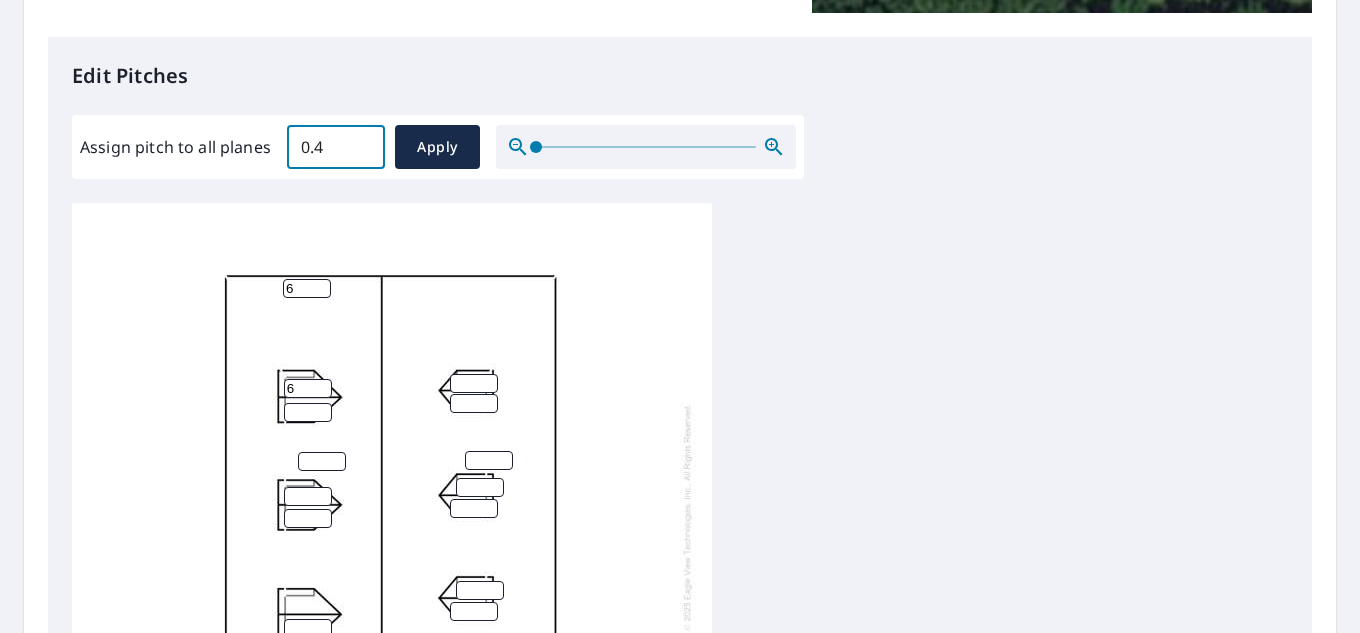 click on "0.4" at bounding box center [336, 147] 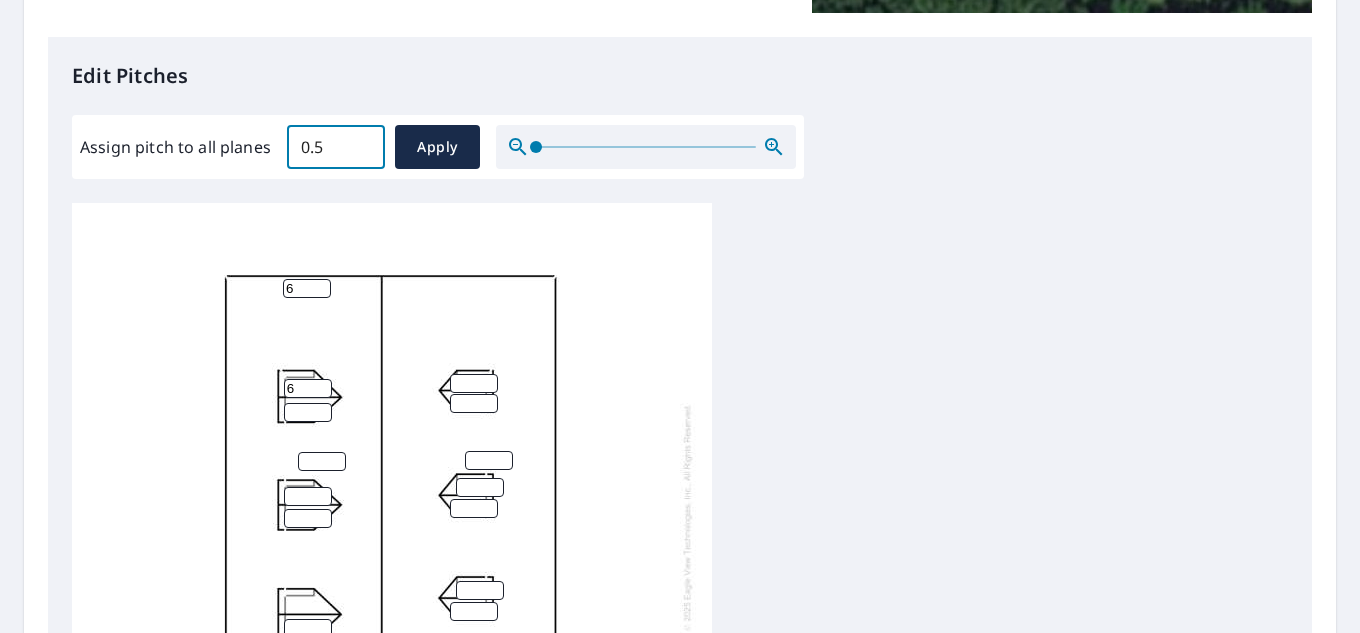 click on "0.5" at bounding box center (336, 147) 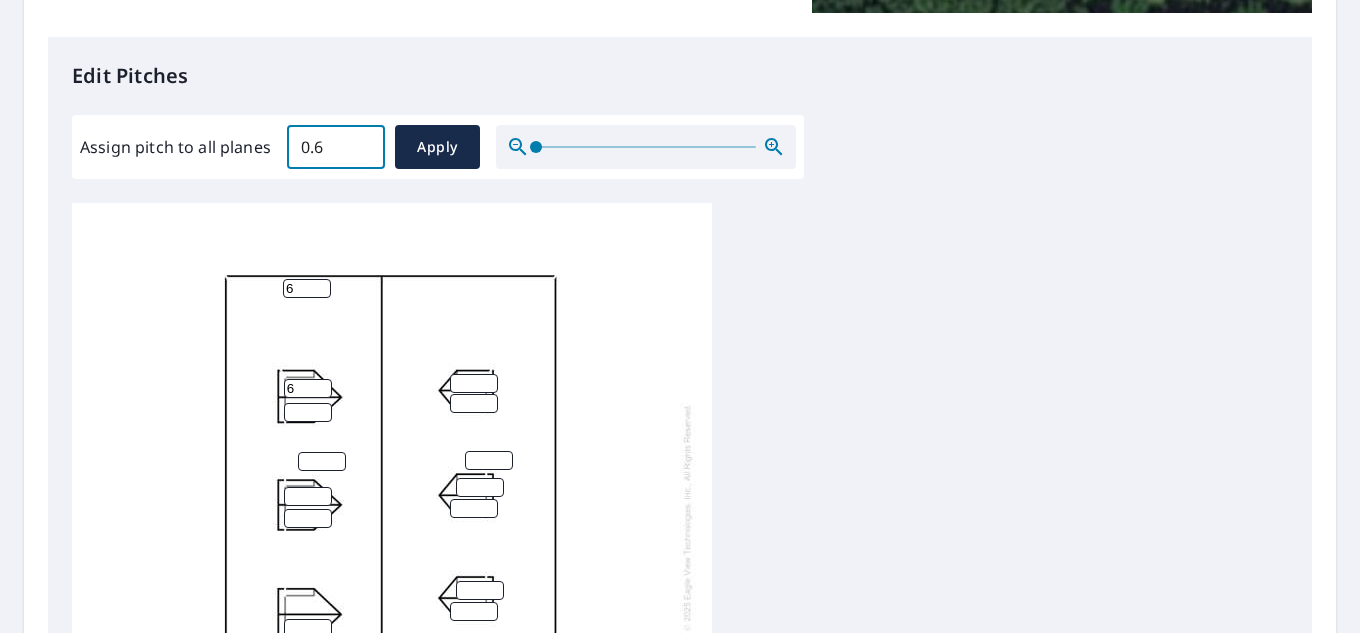 click on "0.6" at bounding box center [336, 147] 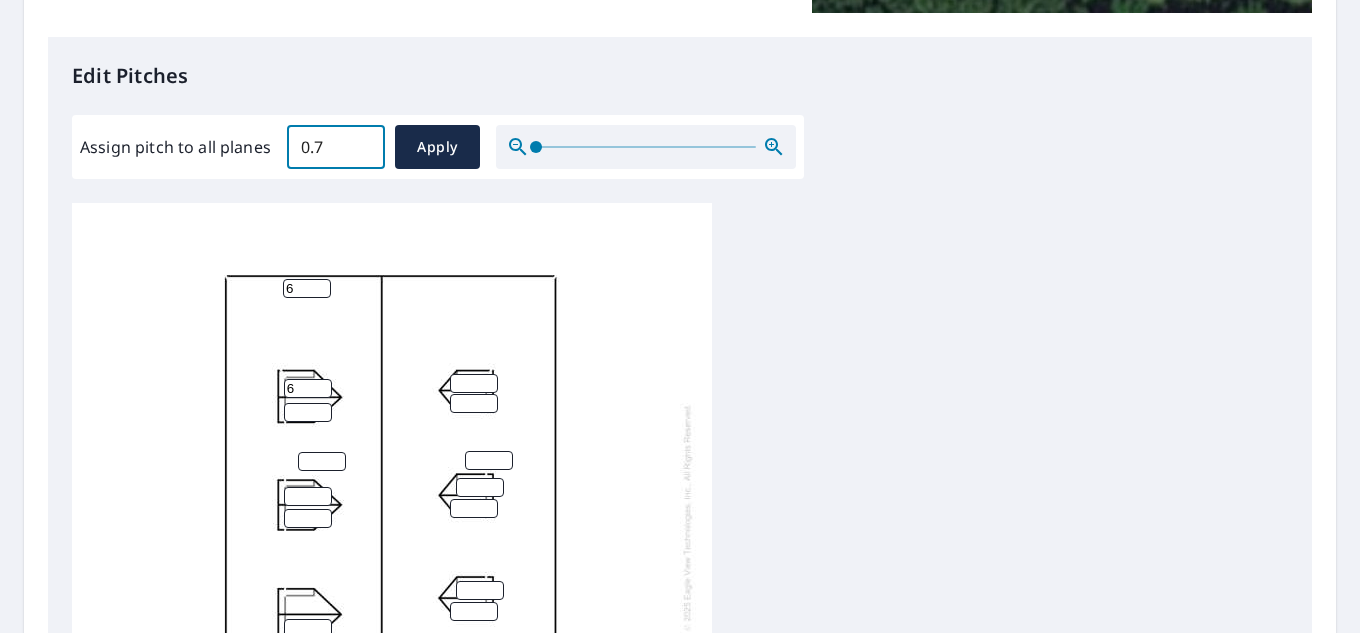 click on "0.7" at bounding box center (336, 147) 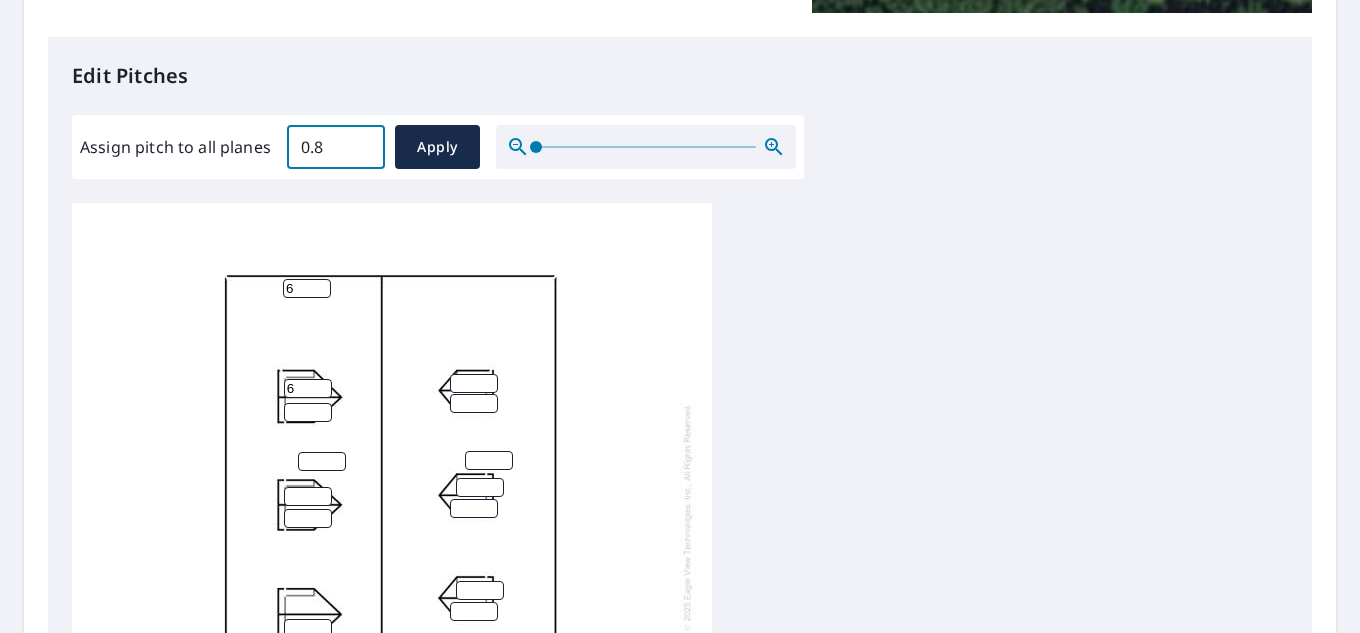 click on "0.8" at bounding box center [336, 147] 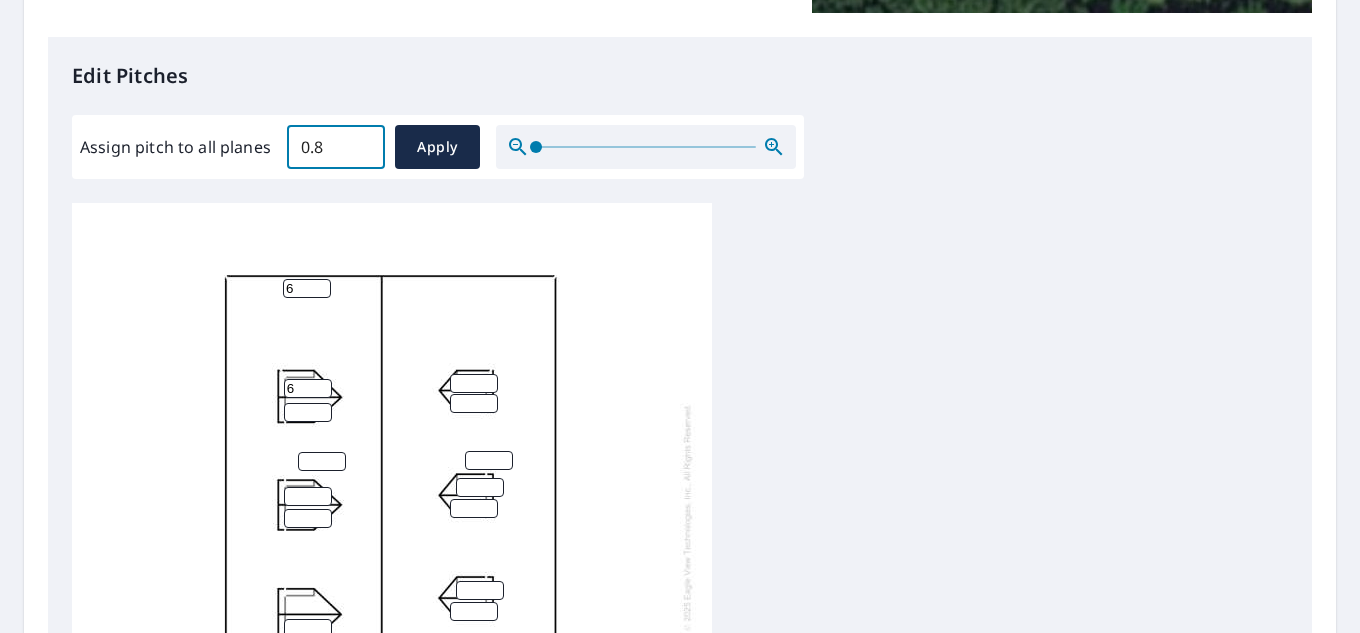 type on "0" 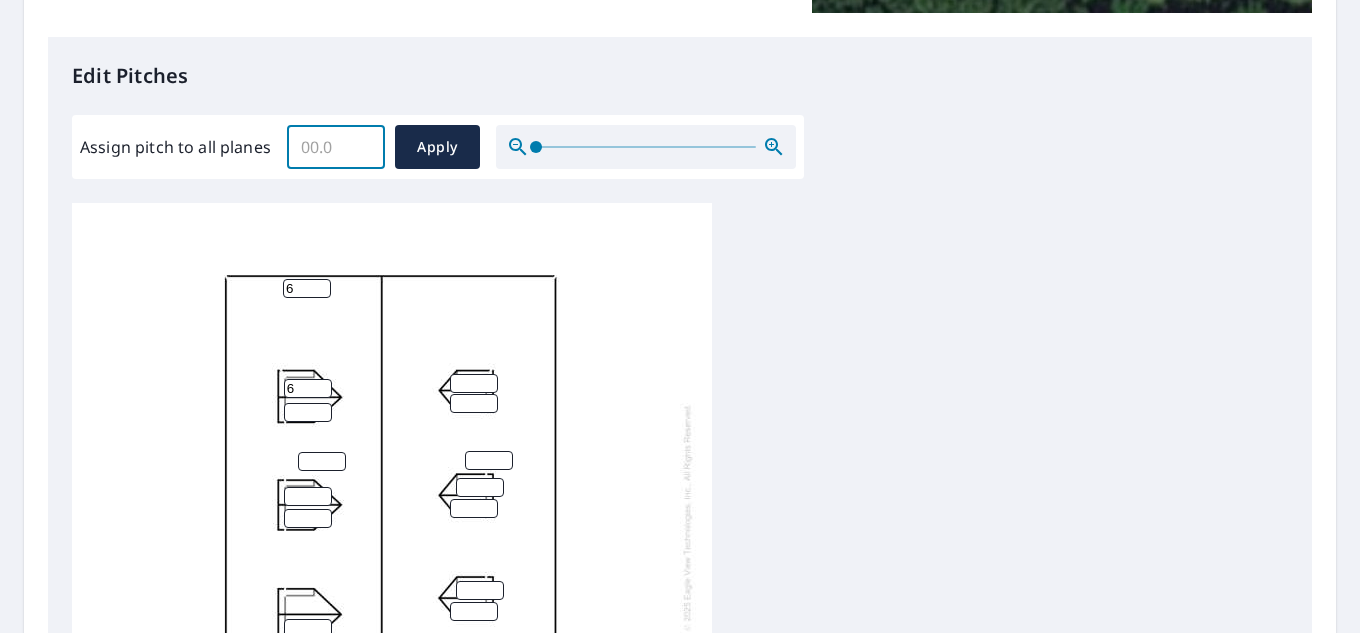 type 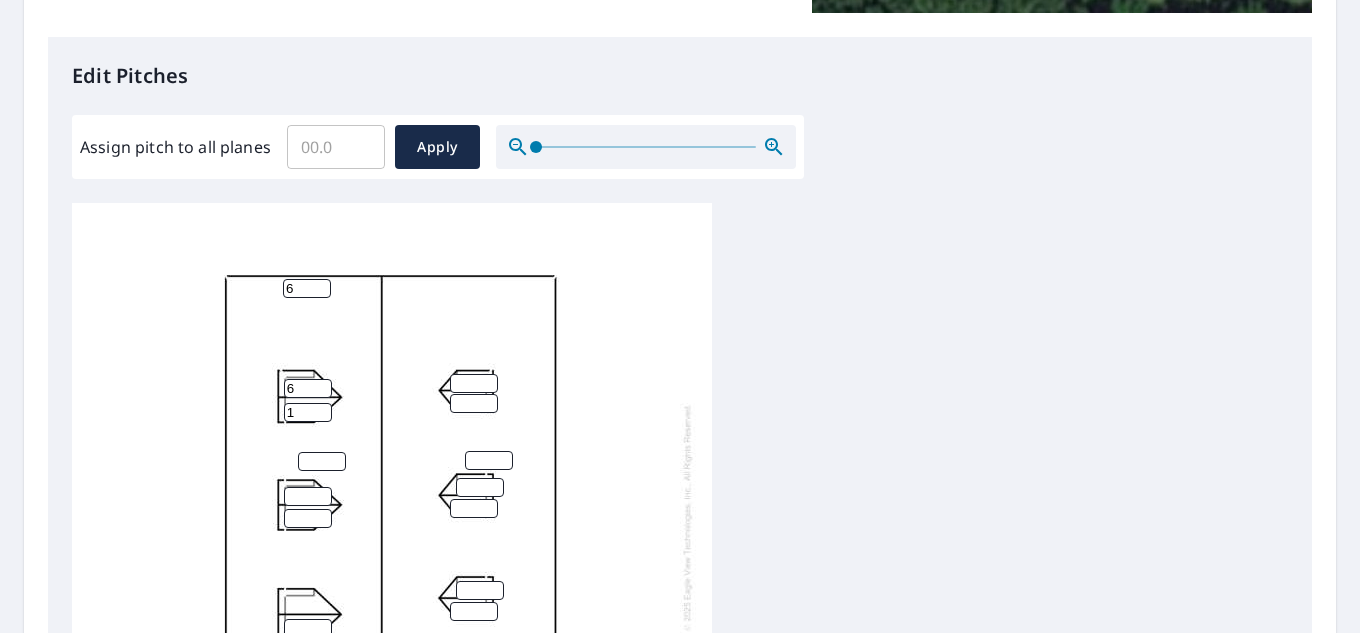 type on "1" 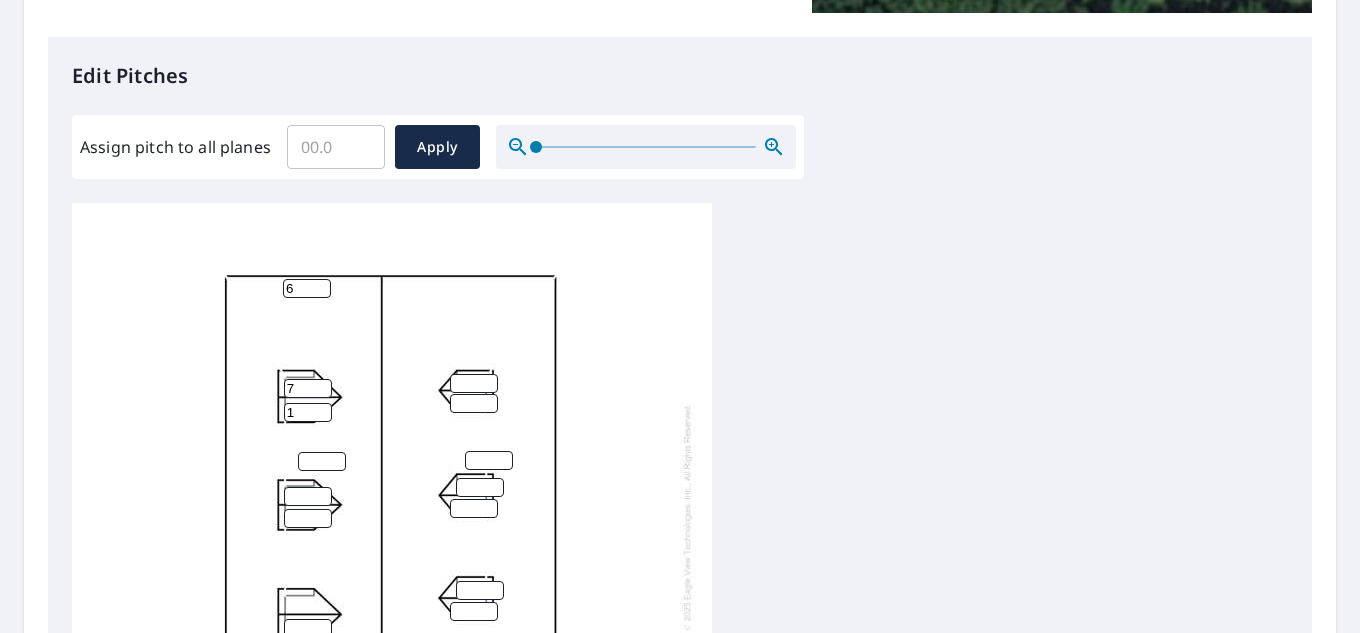 type on "7" 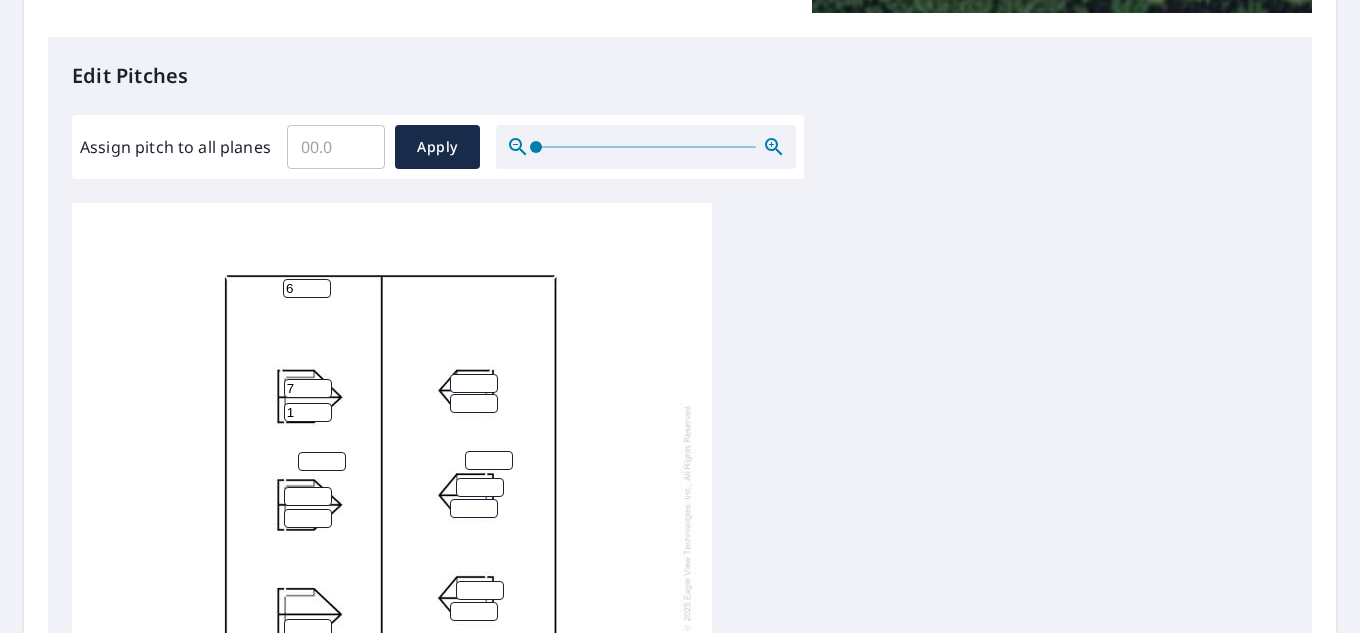 click on "7" at bounding box center [308, 388] 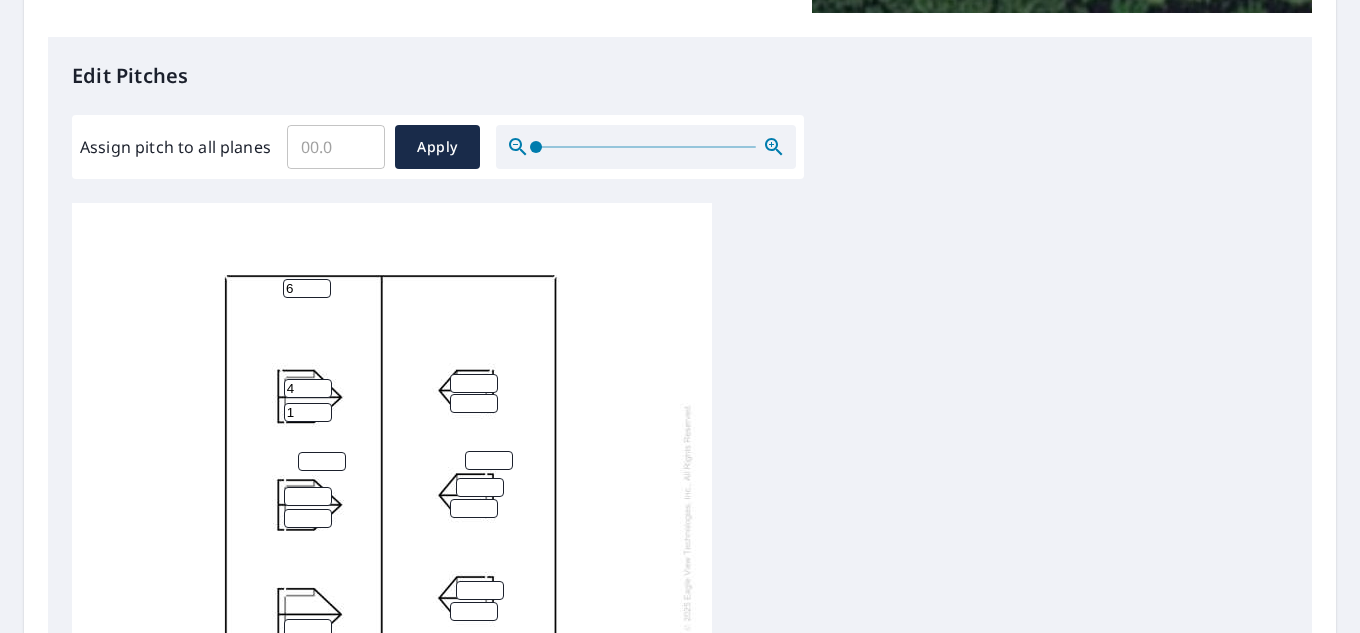 type on "4" 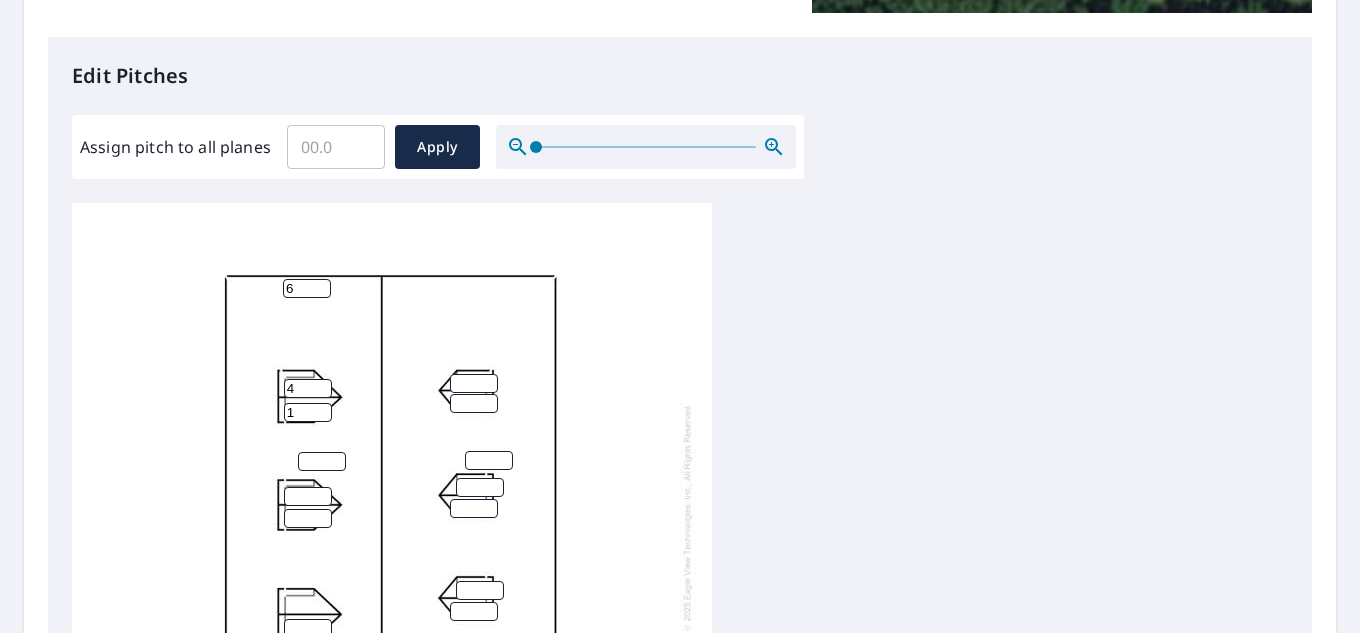 click on "1" at bounding box center (308, 412) 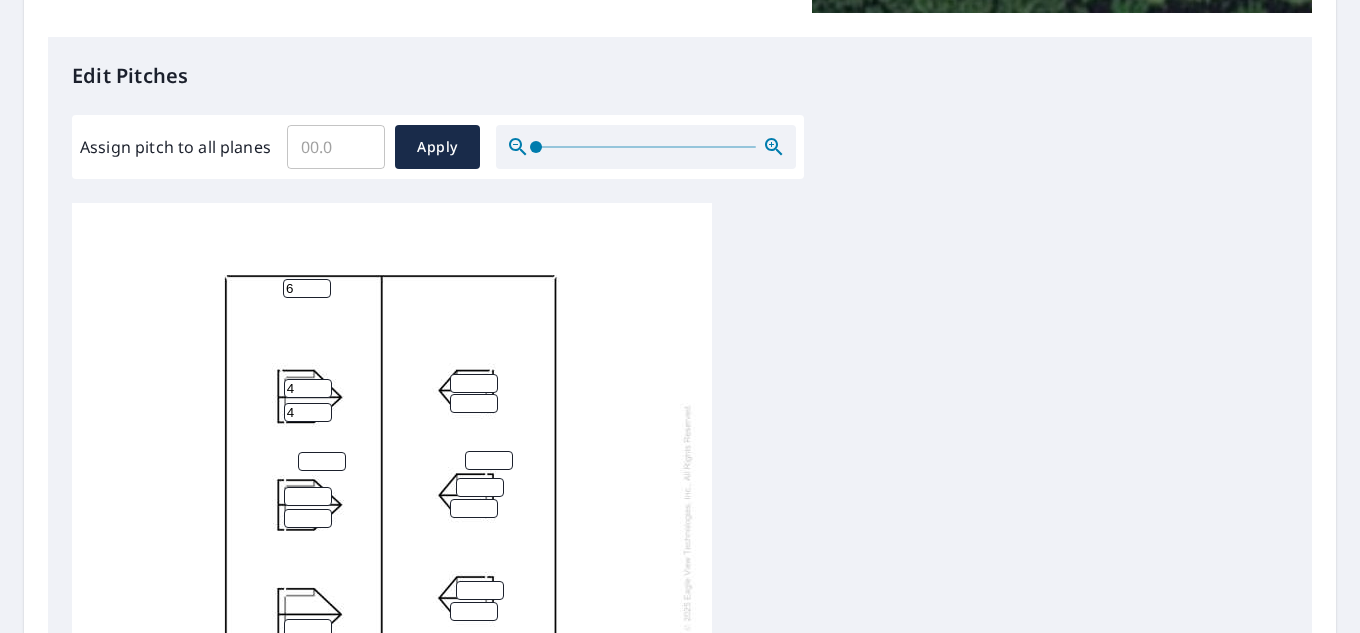 type on "4" 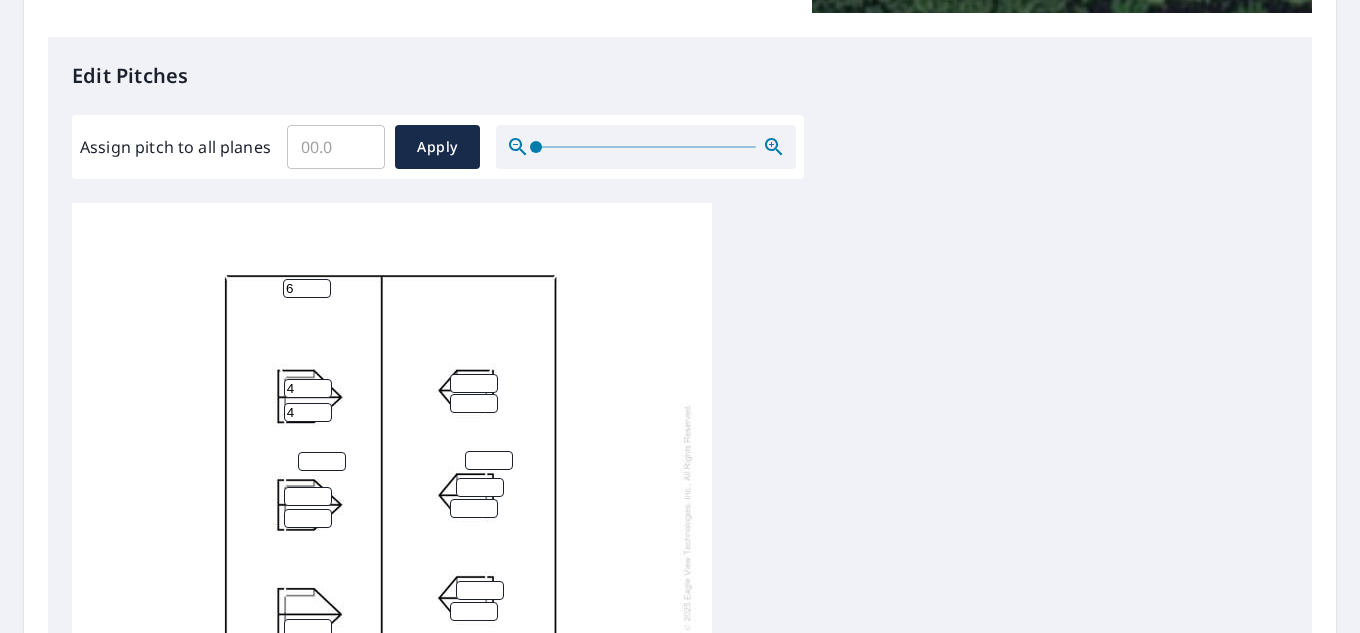 click at bounding box center [322, 461] 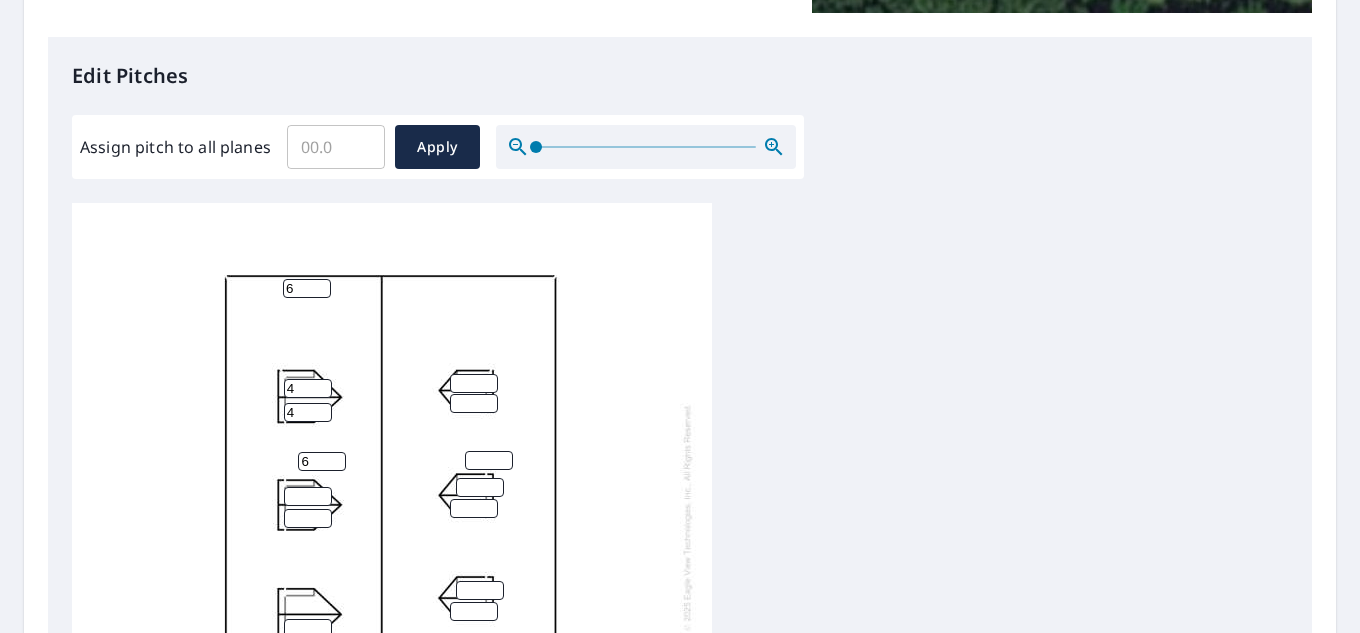 type on "6" 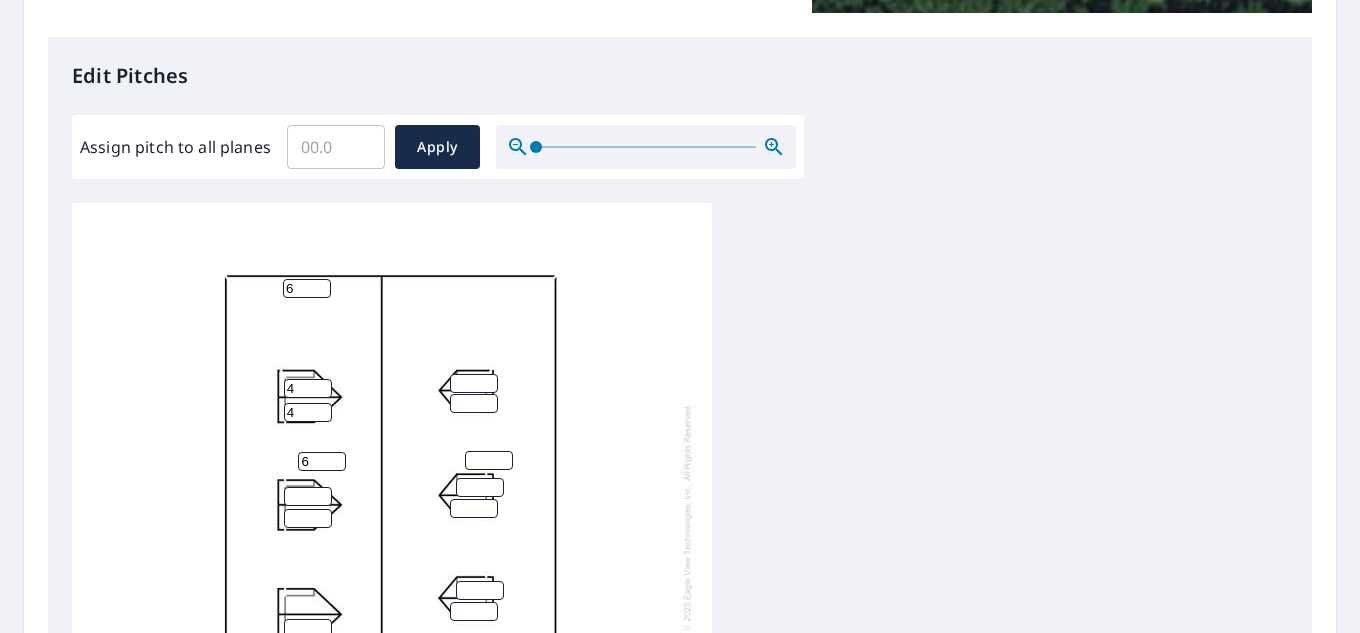 click at bounding box center (308, 496) 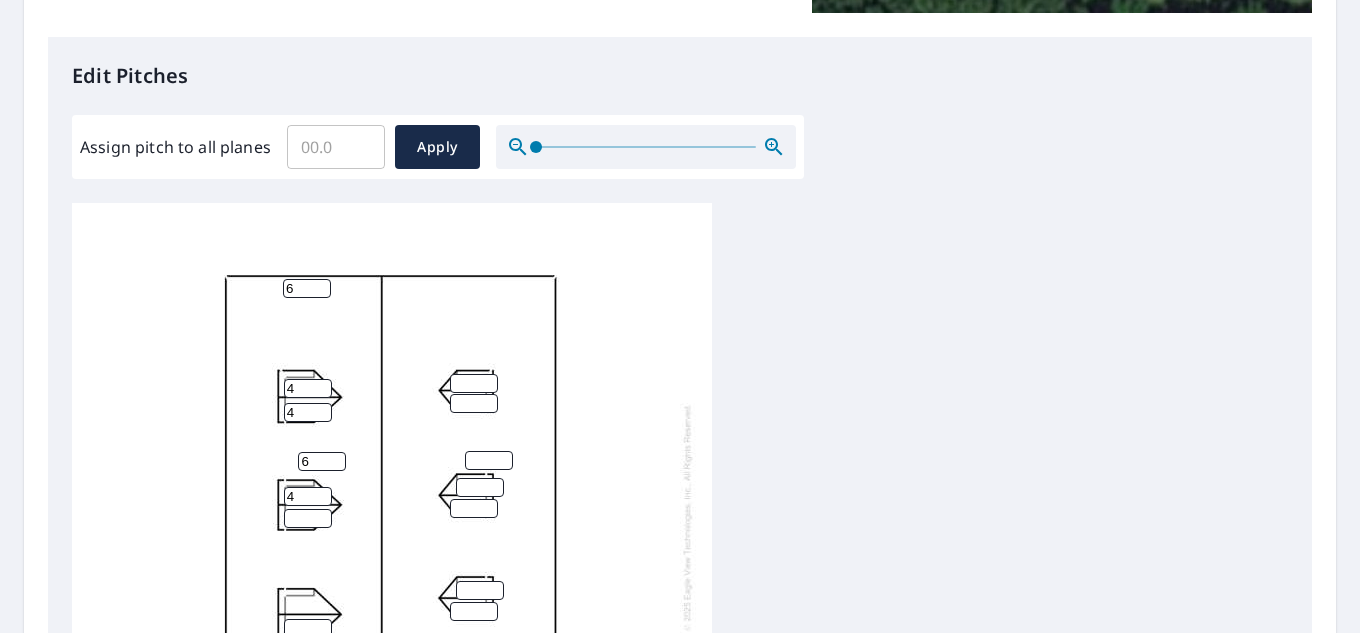 type on "4" 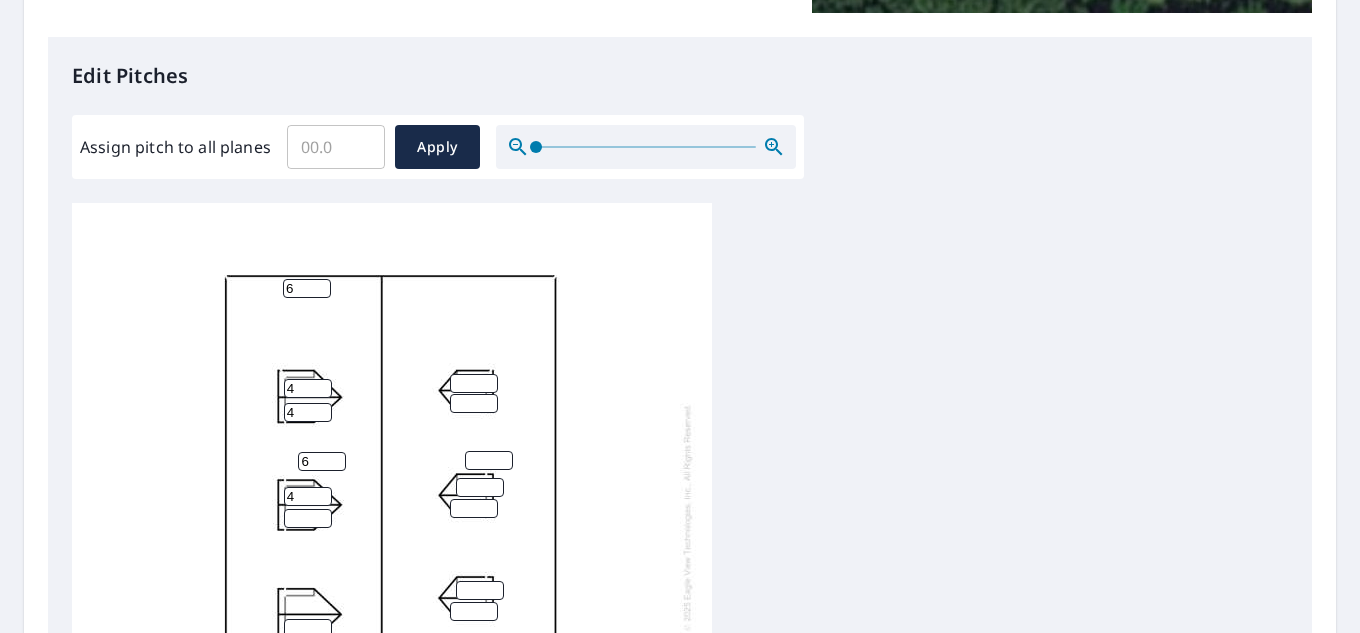 click at bounding box center [308, 518] 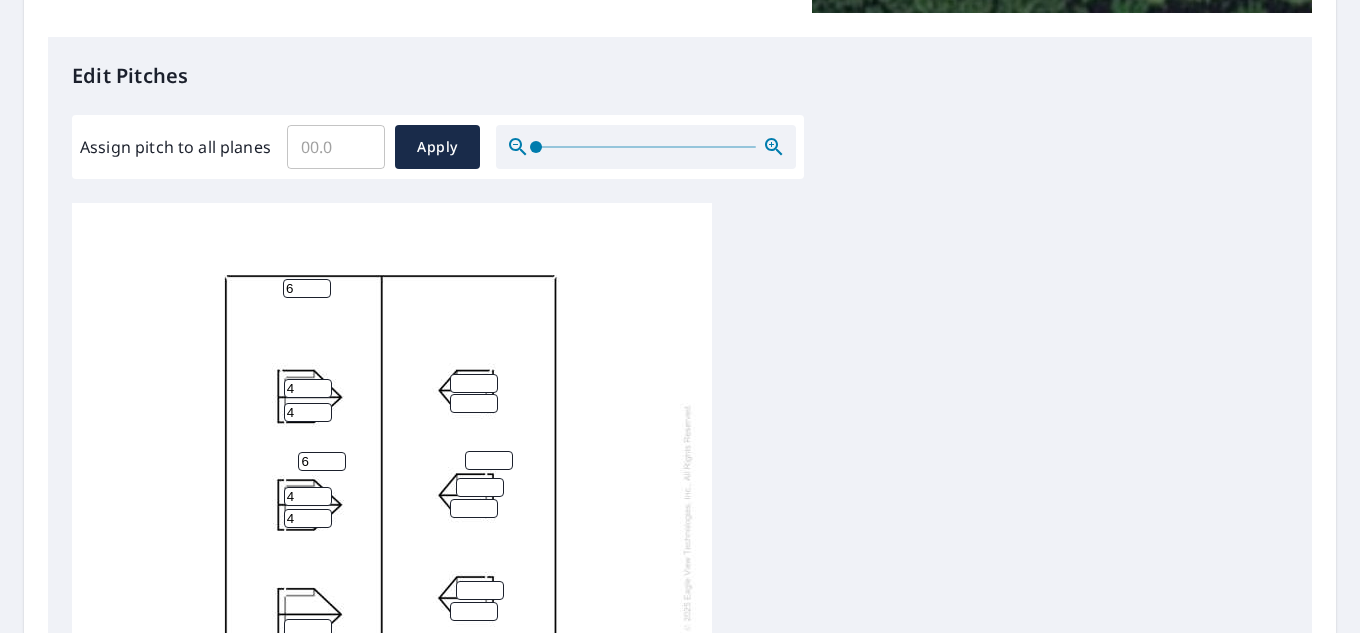 scroll, scrollTop: 20, scrollLeft: 0, axis: vertical 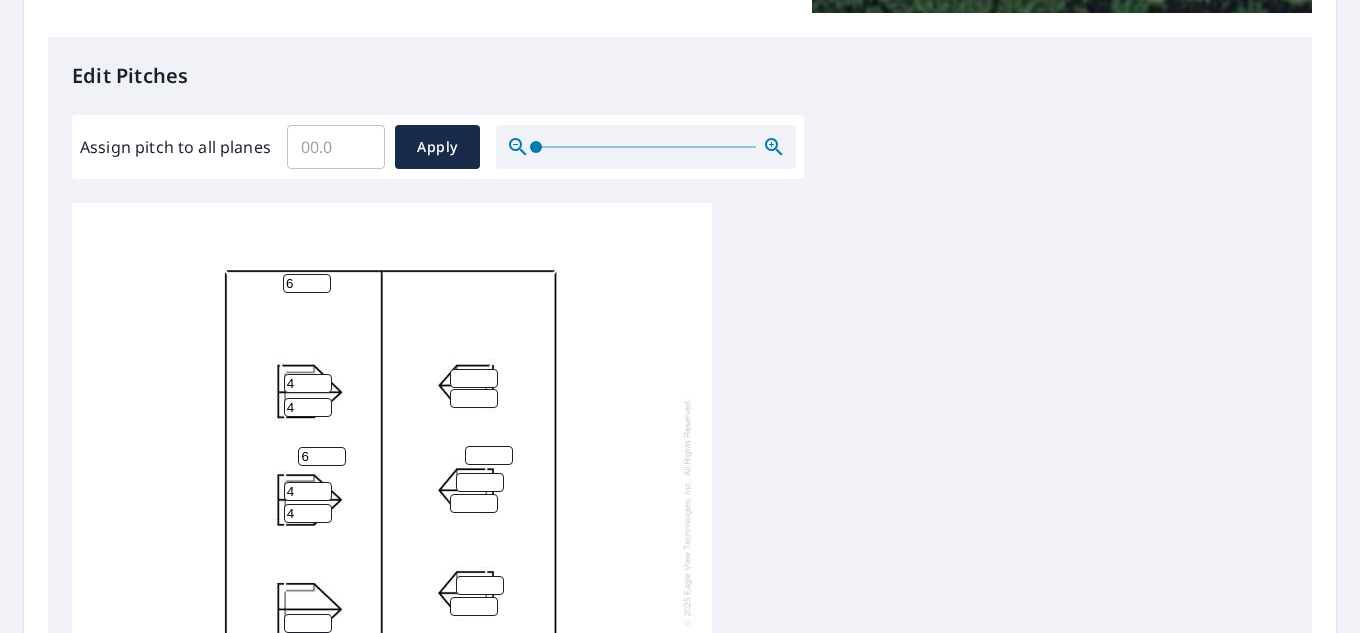 type on "4" 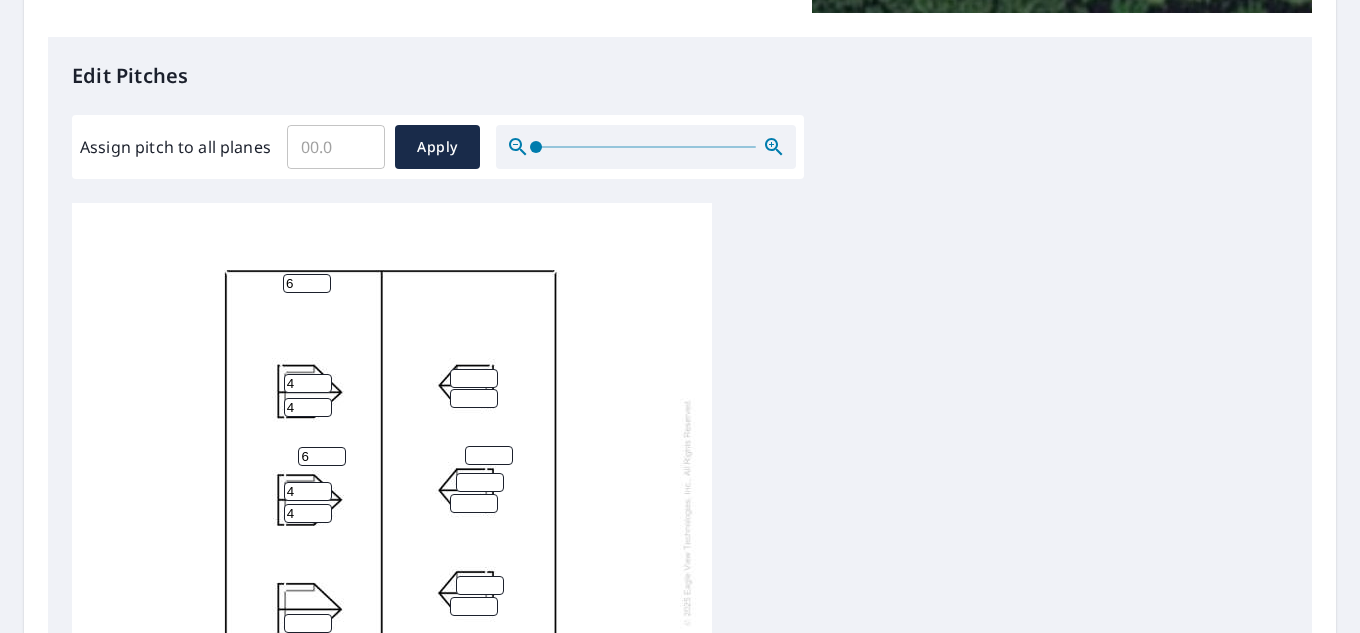 click on "[PHONE]" at bounding box center (392, 512) 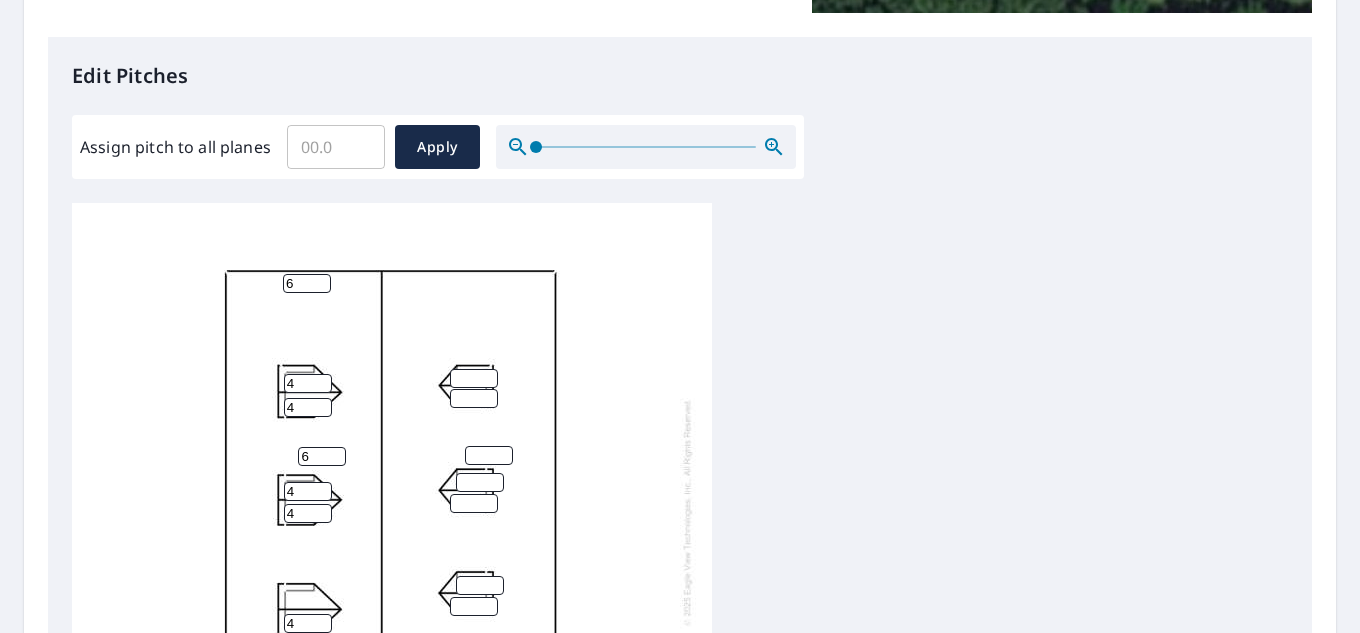 type on "4" 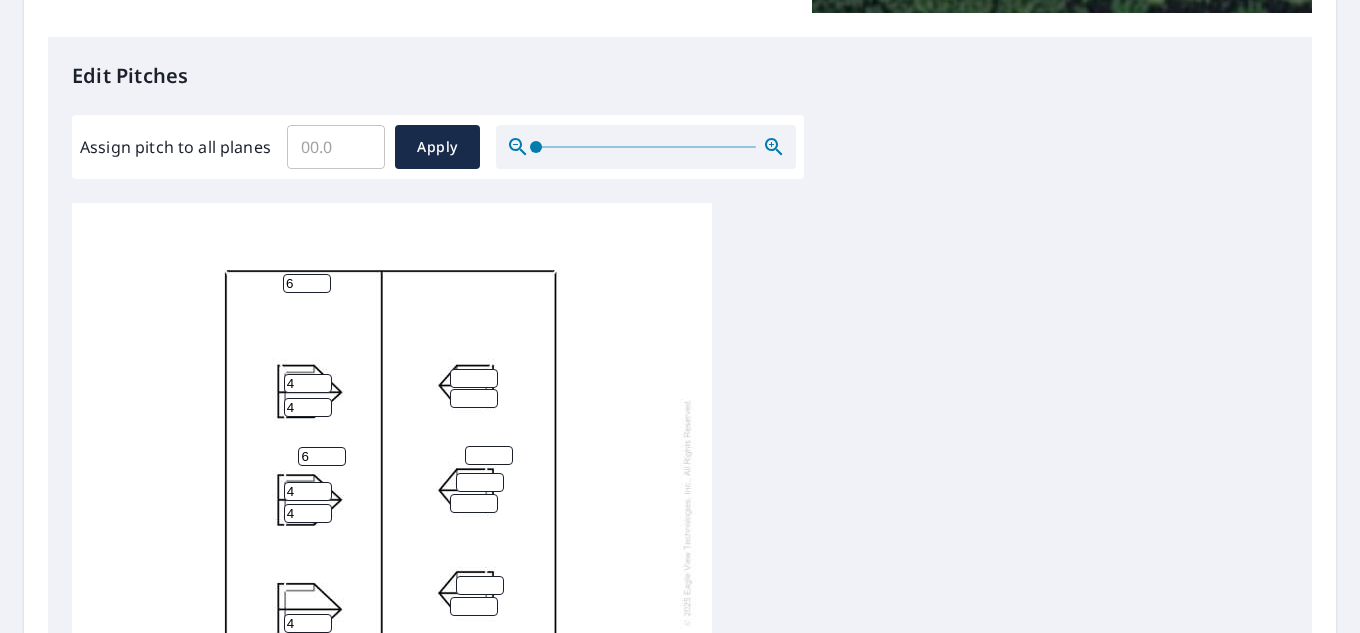 click at bounding box center (474, 606) 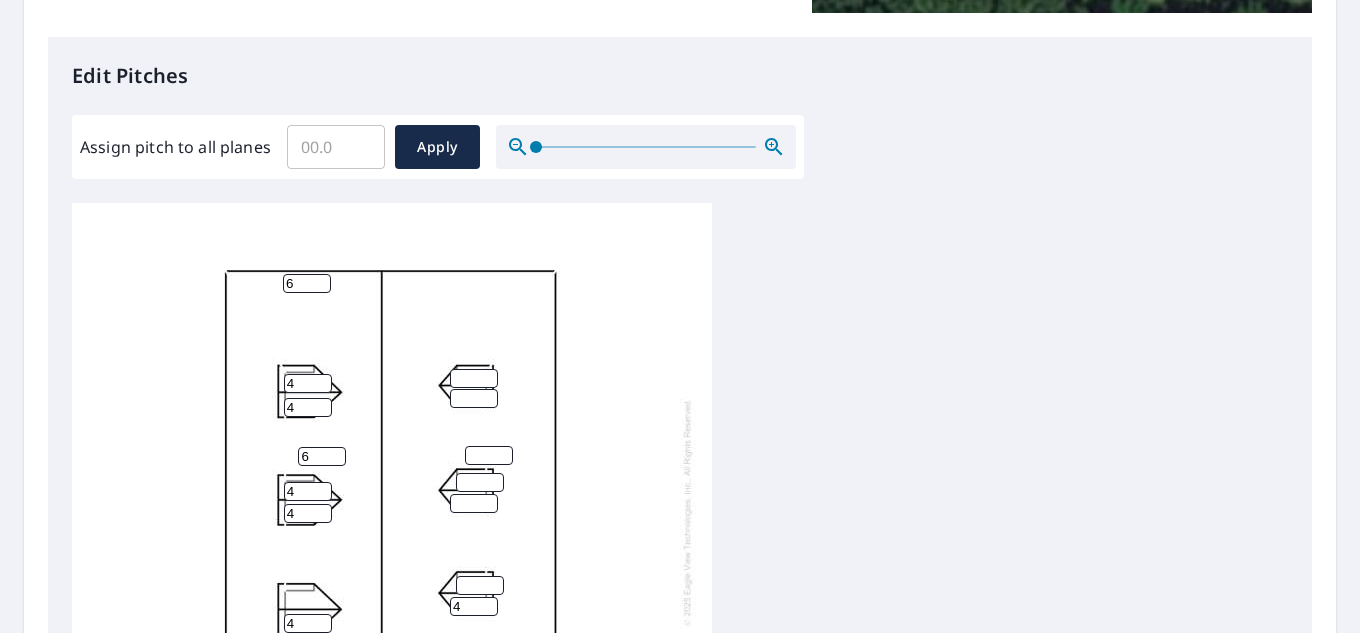 type on "4" 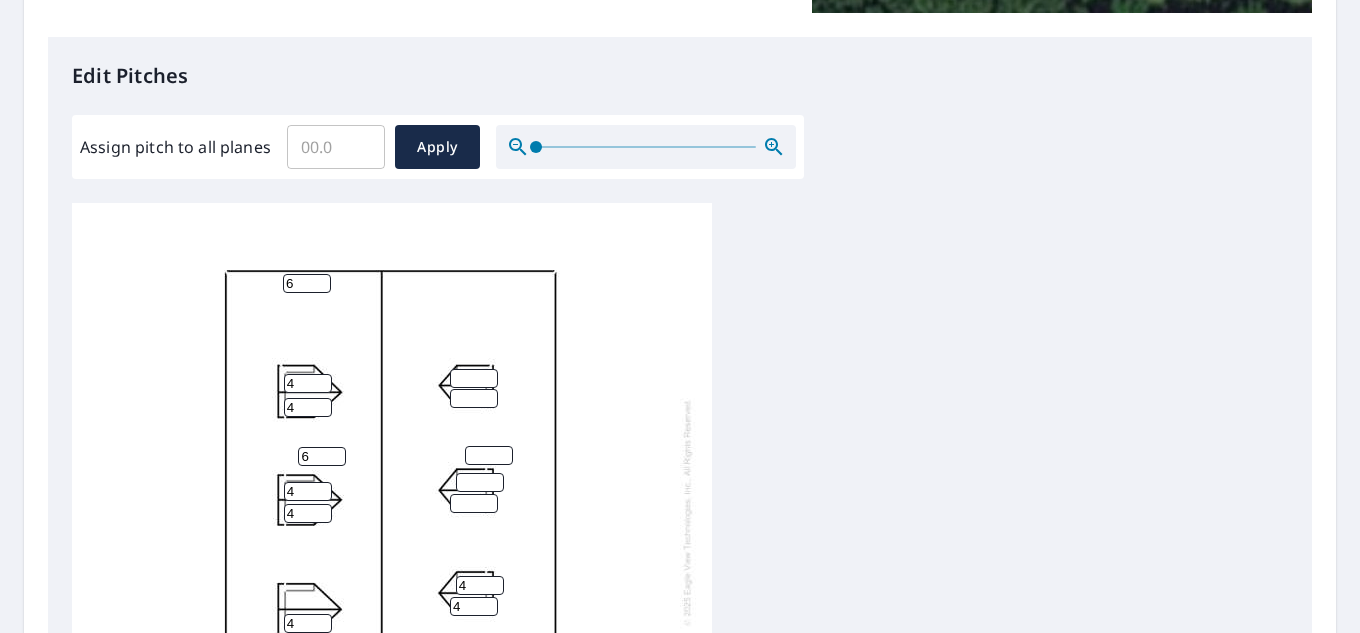 type on "4" 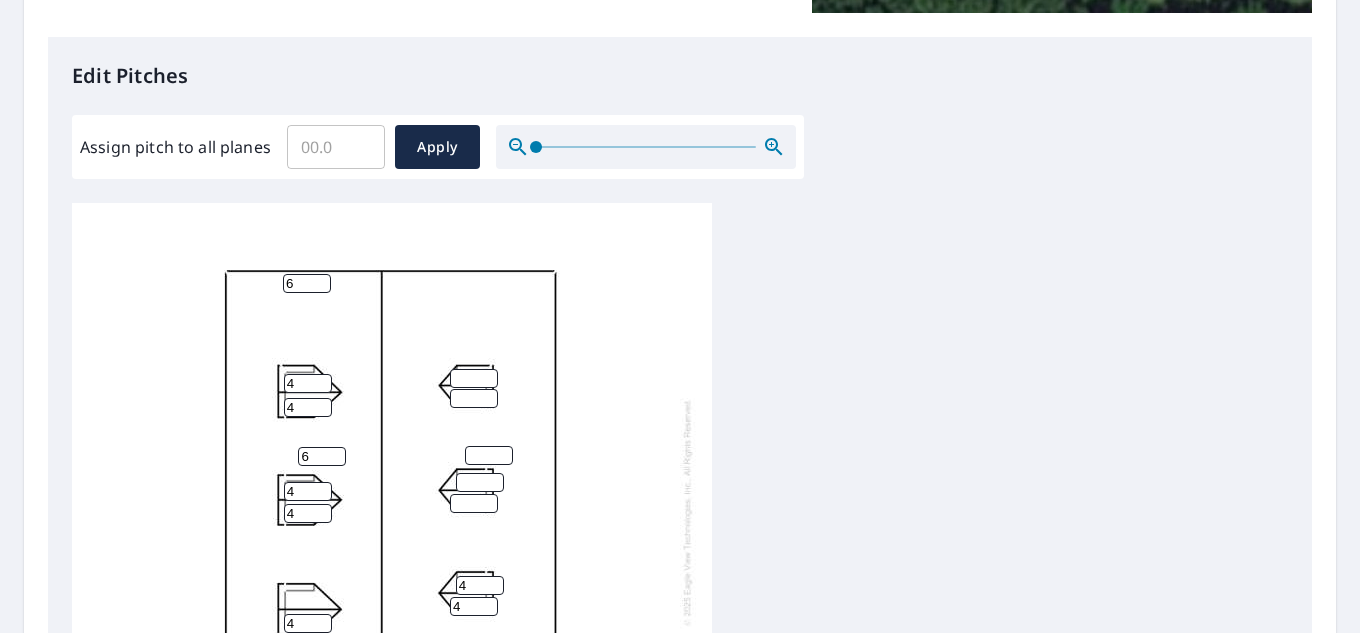 click at bounding box center (474, 503) 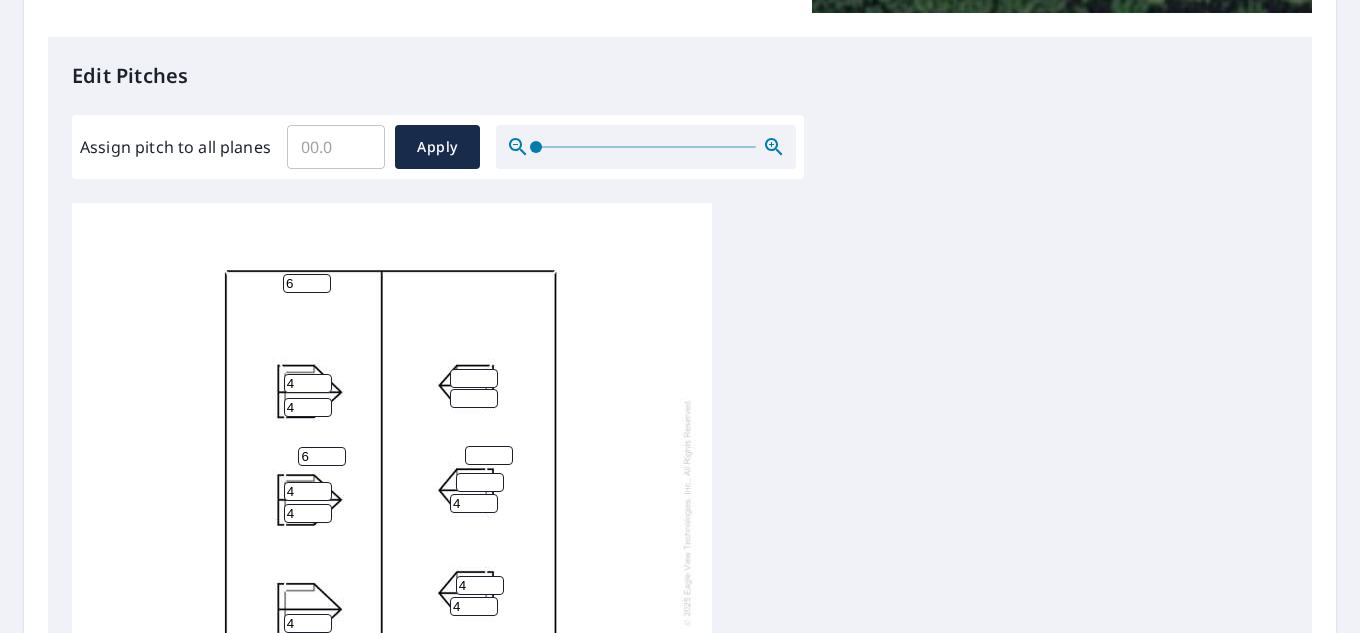 type on "4" 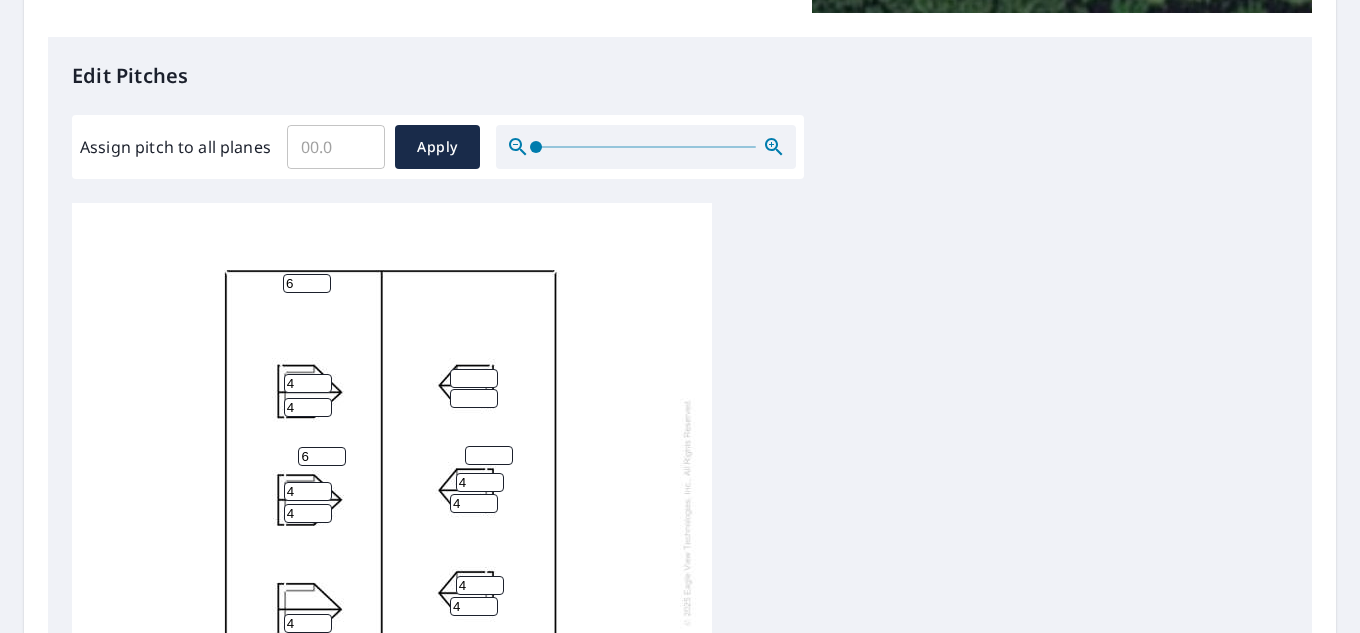 type on "4" 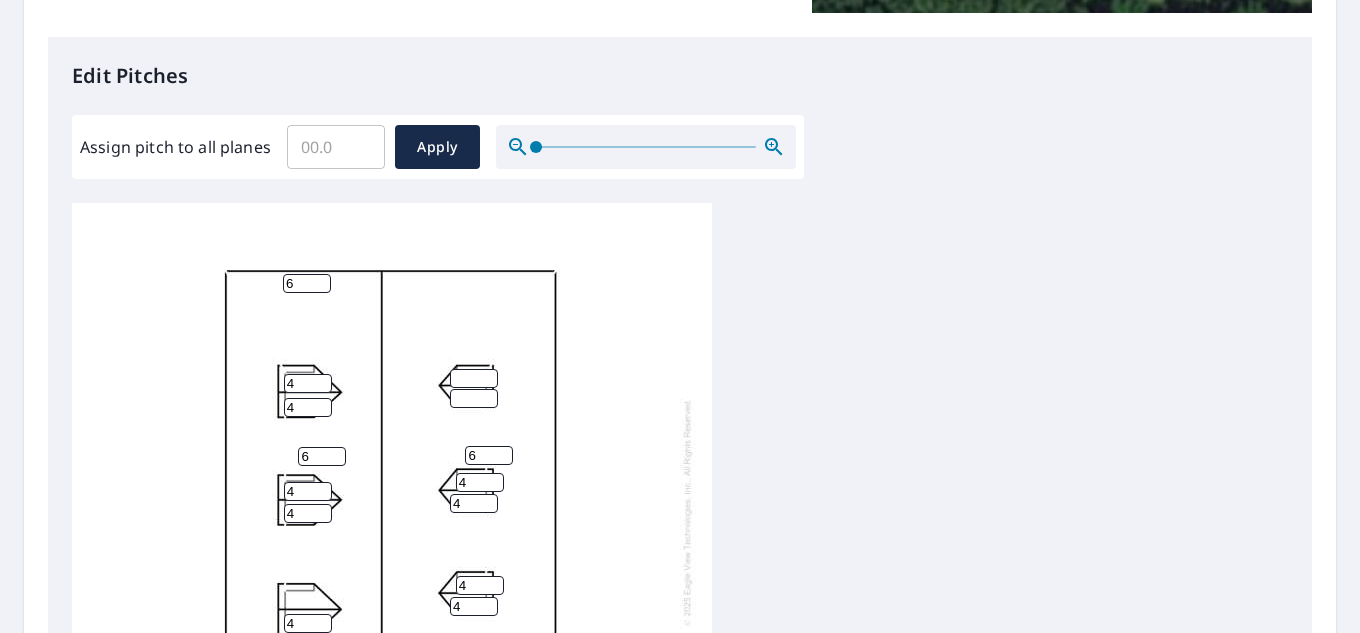 type on "6" 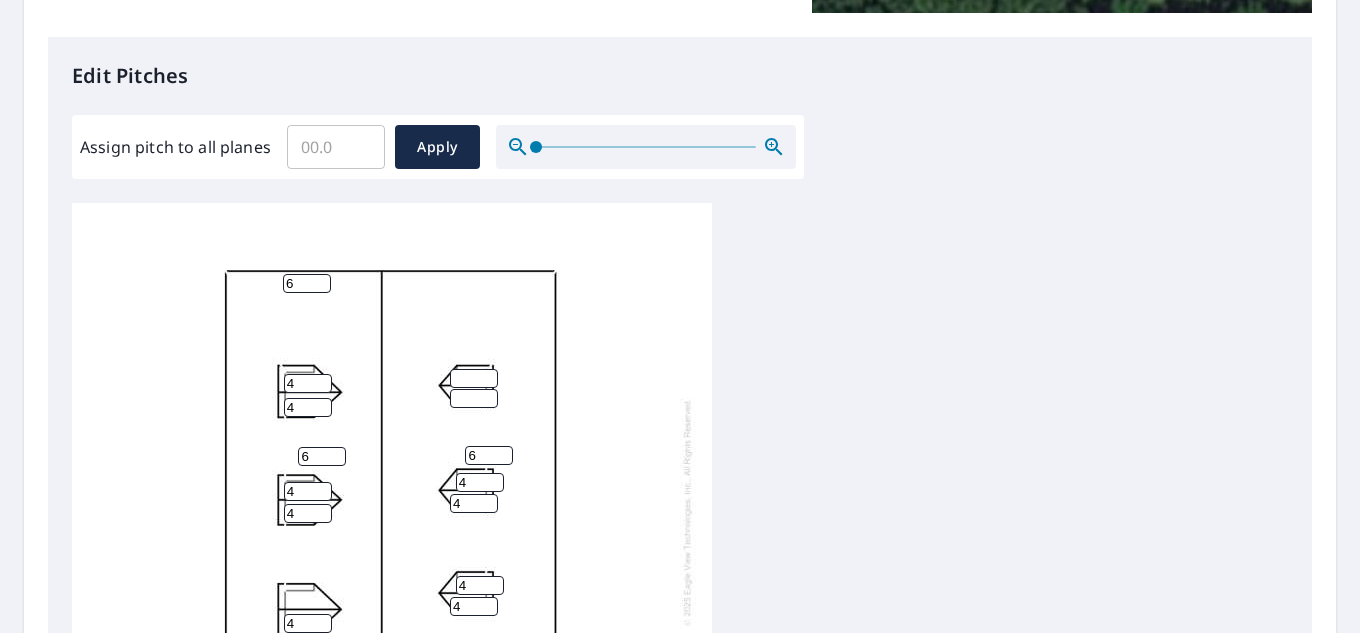 click at bounding box center [474, 398] 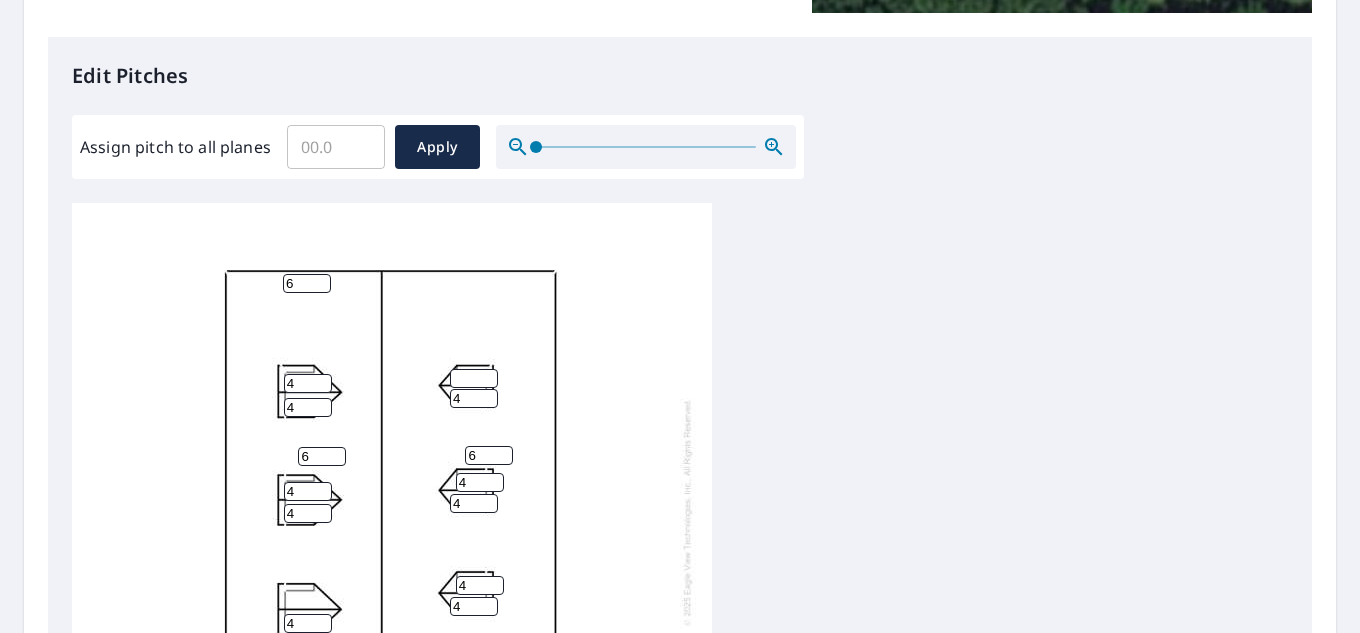 type on "4" 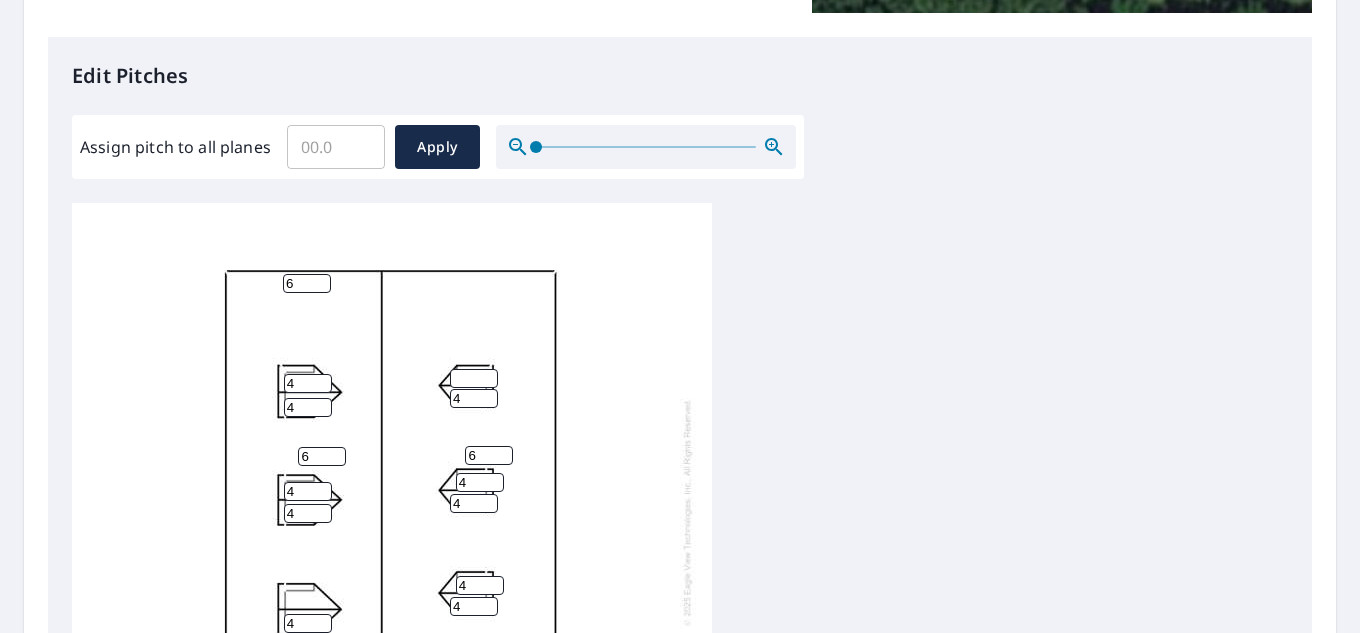 click at bounding box center (474, 378) 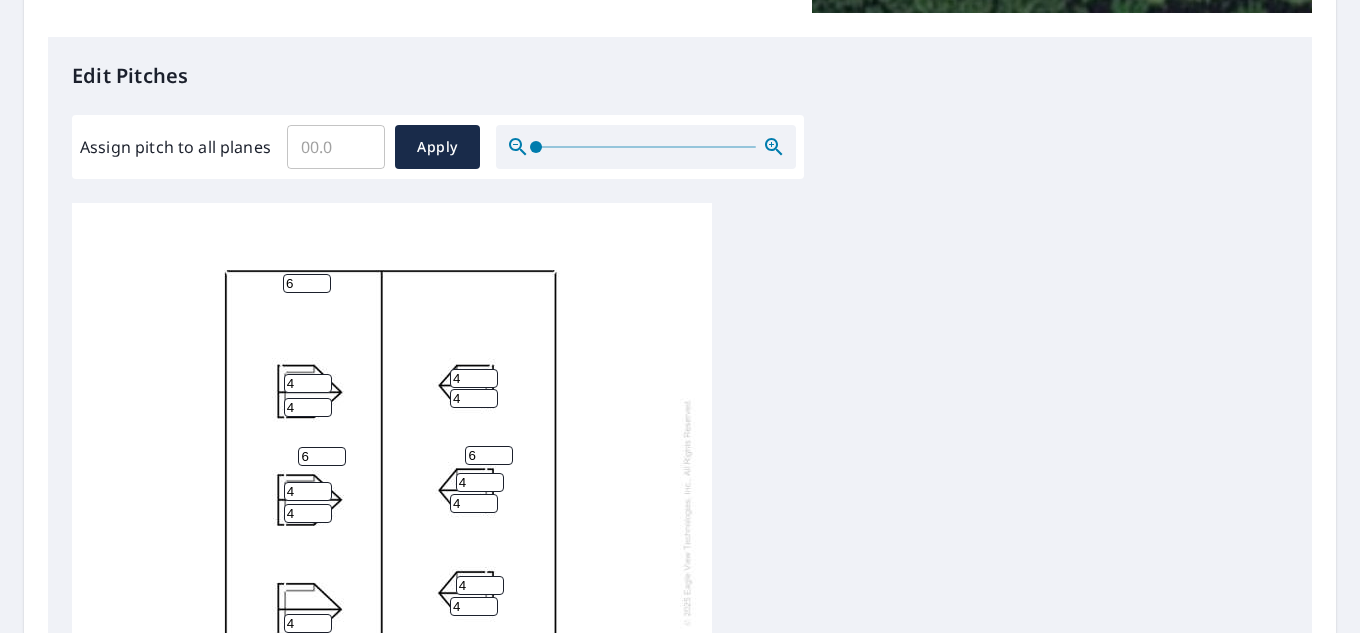 type on "4" 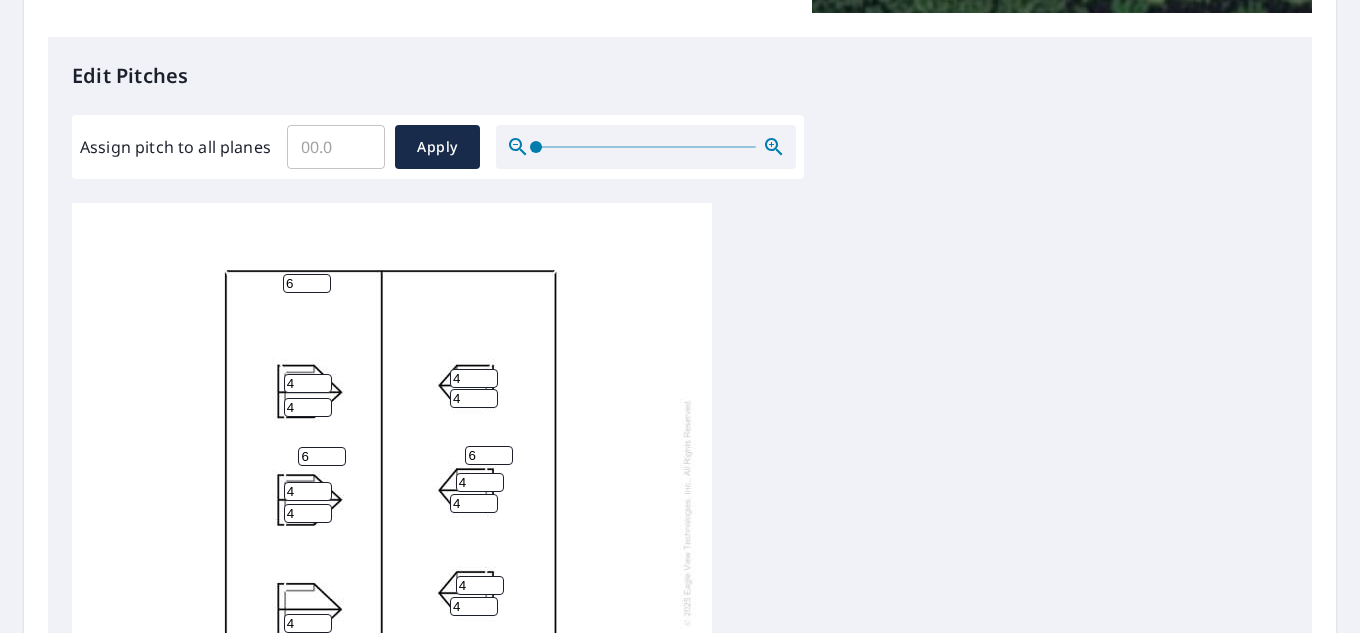 click on "[PHONE]" at bounding box center [392, 512] 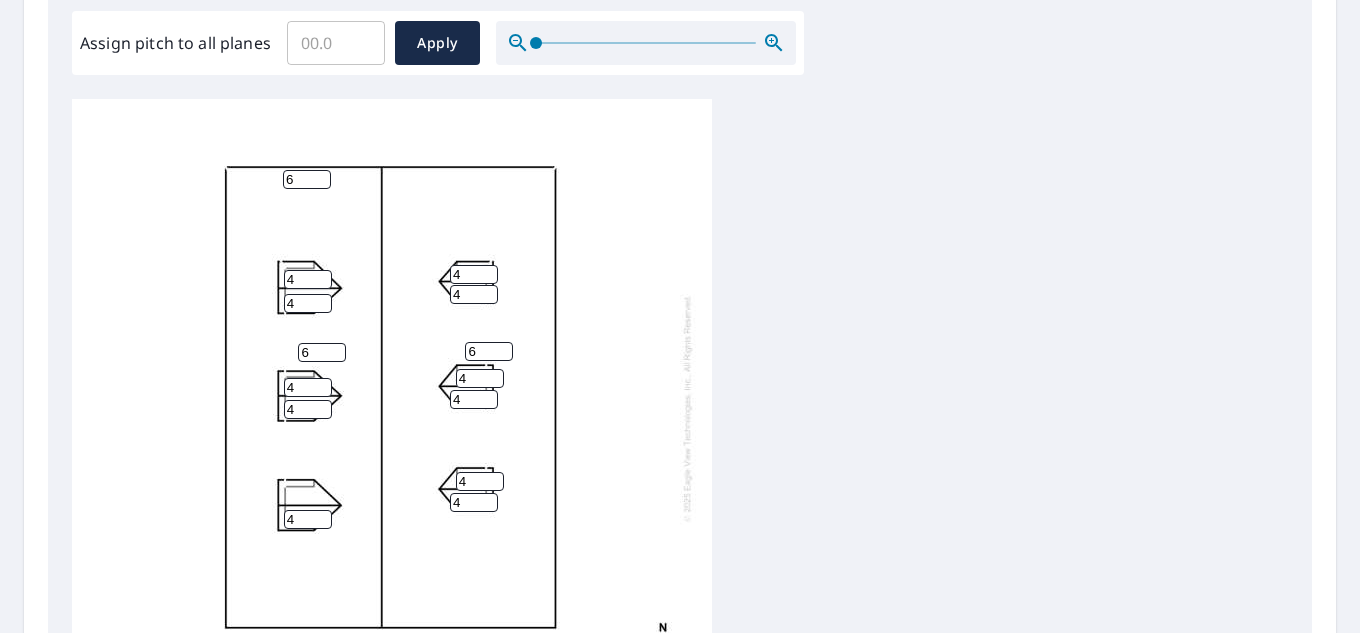 scroll, scrollTop: 900, scrollLeft: 0, axis: vertical 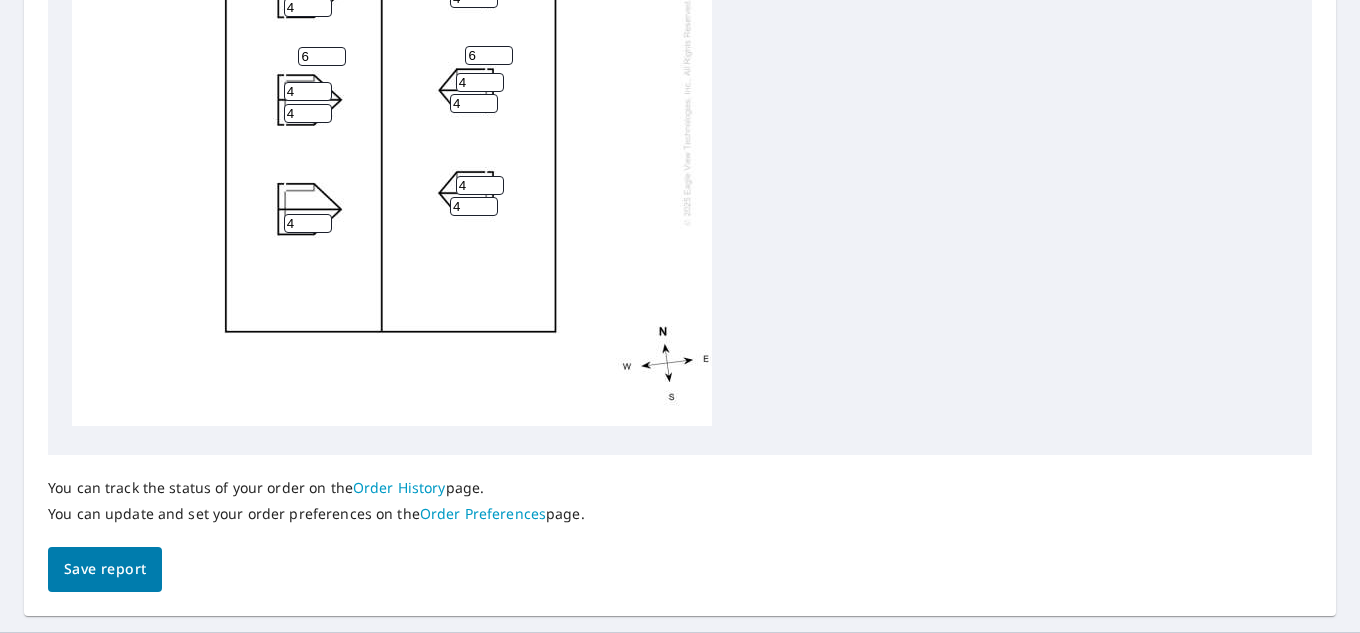 click on "Save report" at bounding box center (105, 569) 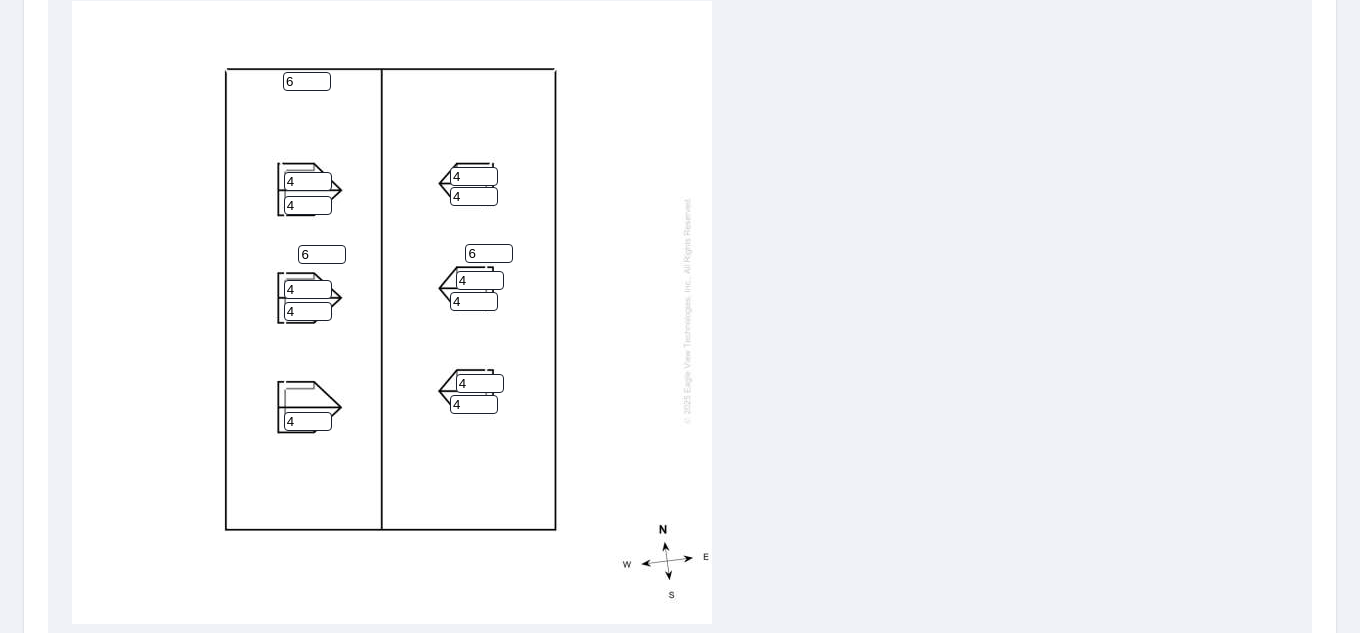 scroll, scrollTop: 700, scrollLeft: 0, axis: vertical 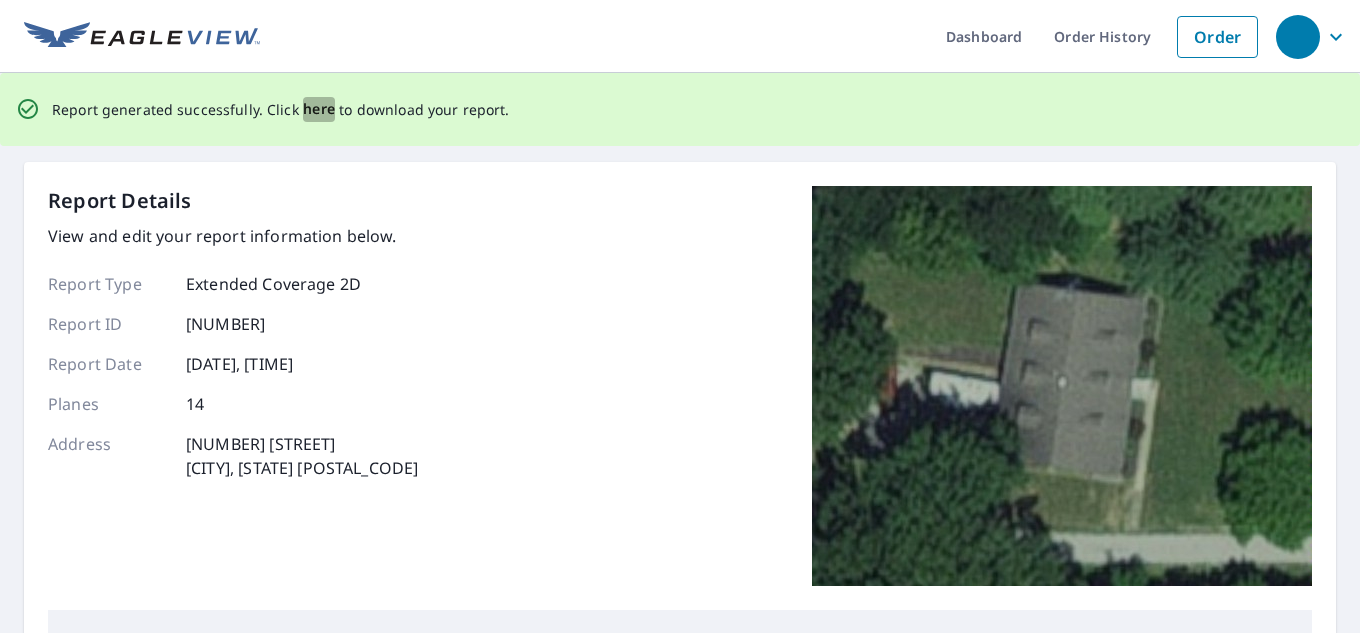 click on "here" at bounding box center (319, 109) 